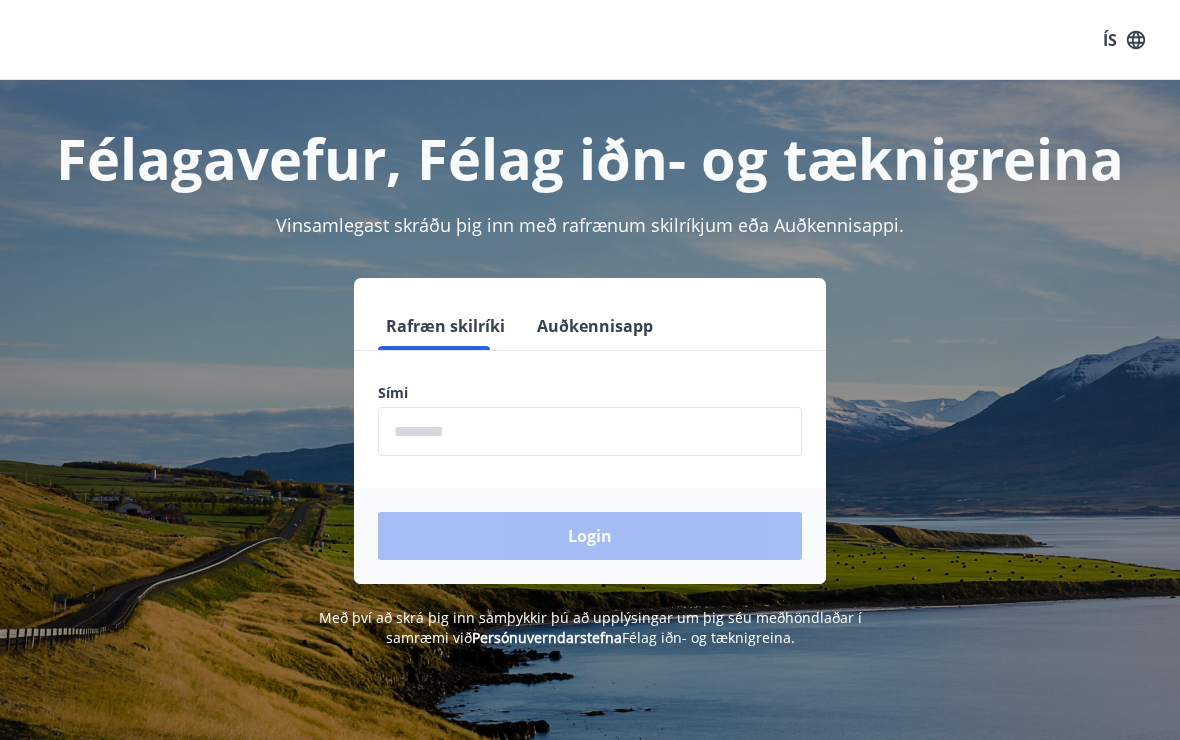 scroll, scrollTop: 0, scrollLeft: 0, axis: both 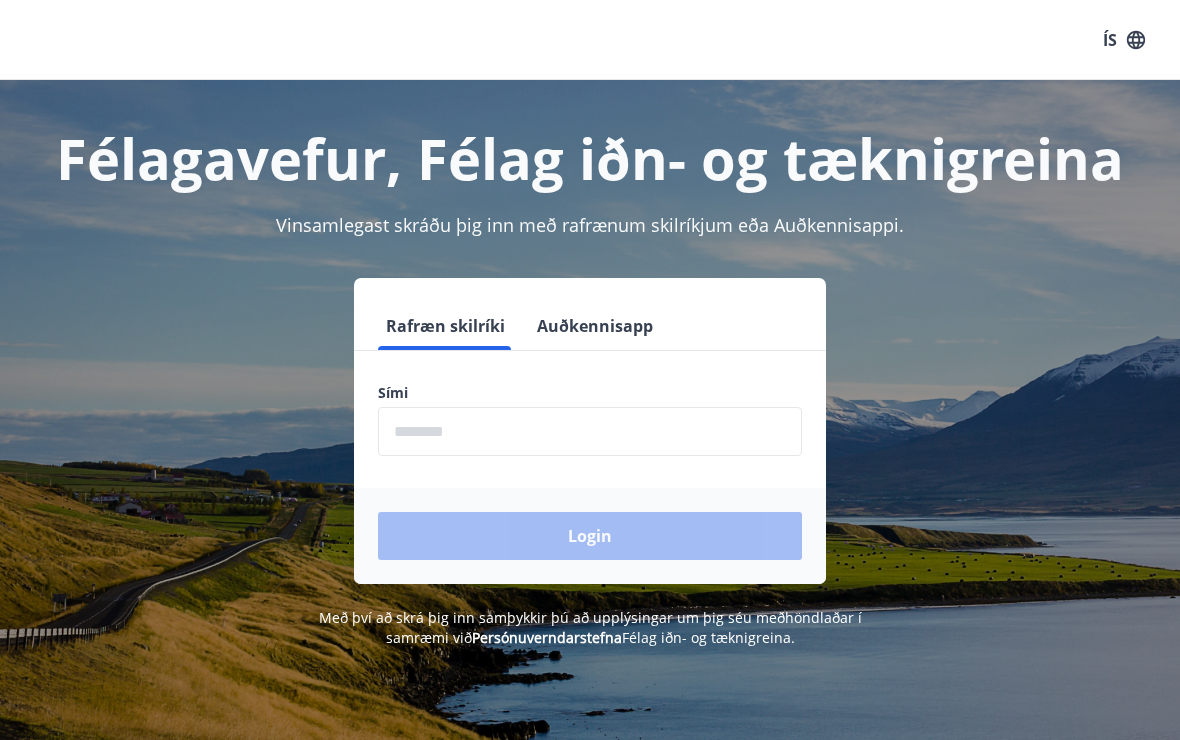 click at bounding box center (590, 431) 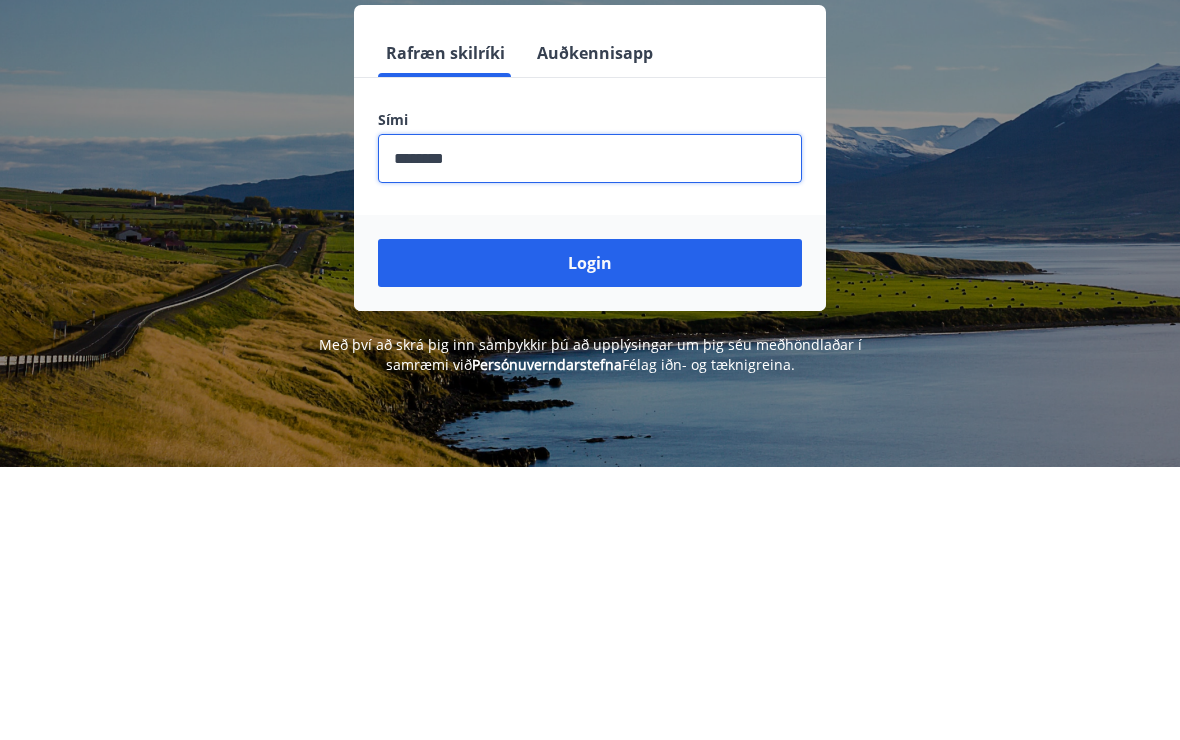type on "********" 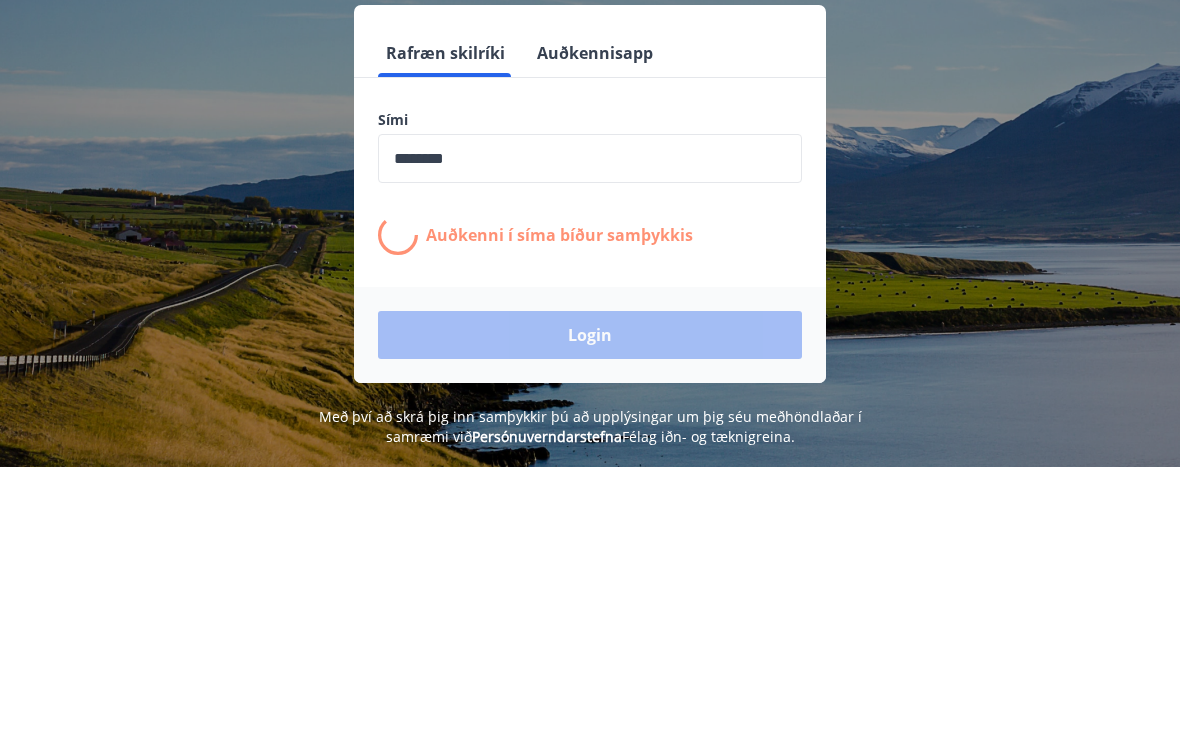 scroll, scrollTop: 273, scrollLeft: 0, axis: vertical 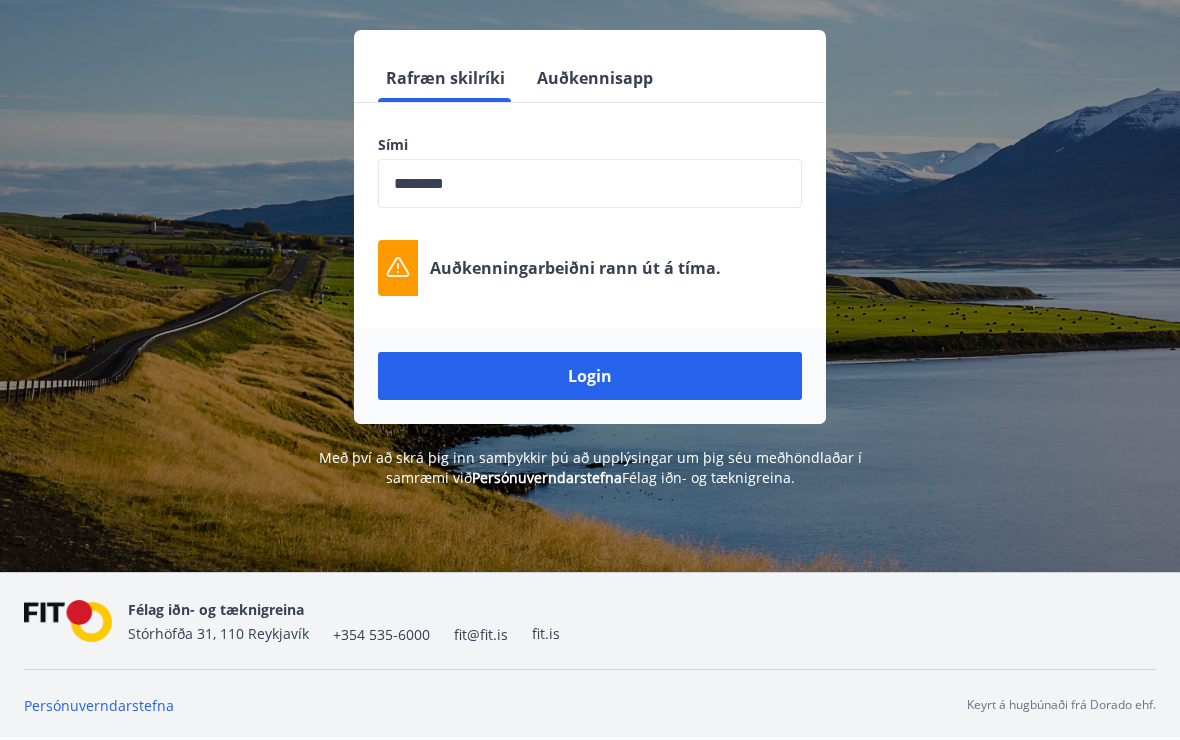 click on "Login" at bounding box center (590, 376) 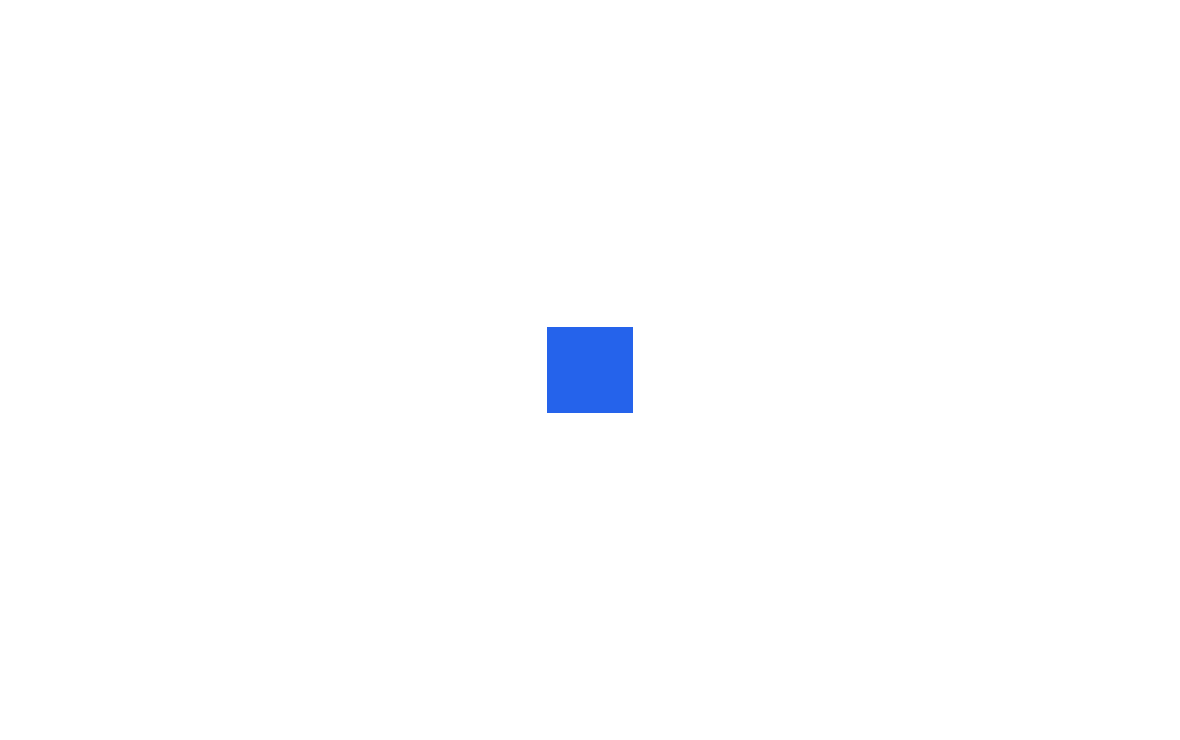 scroll, scrollTop: 0, scrollLeft: 0, axis: both 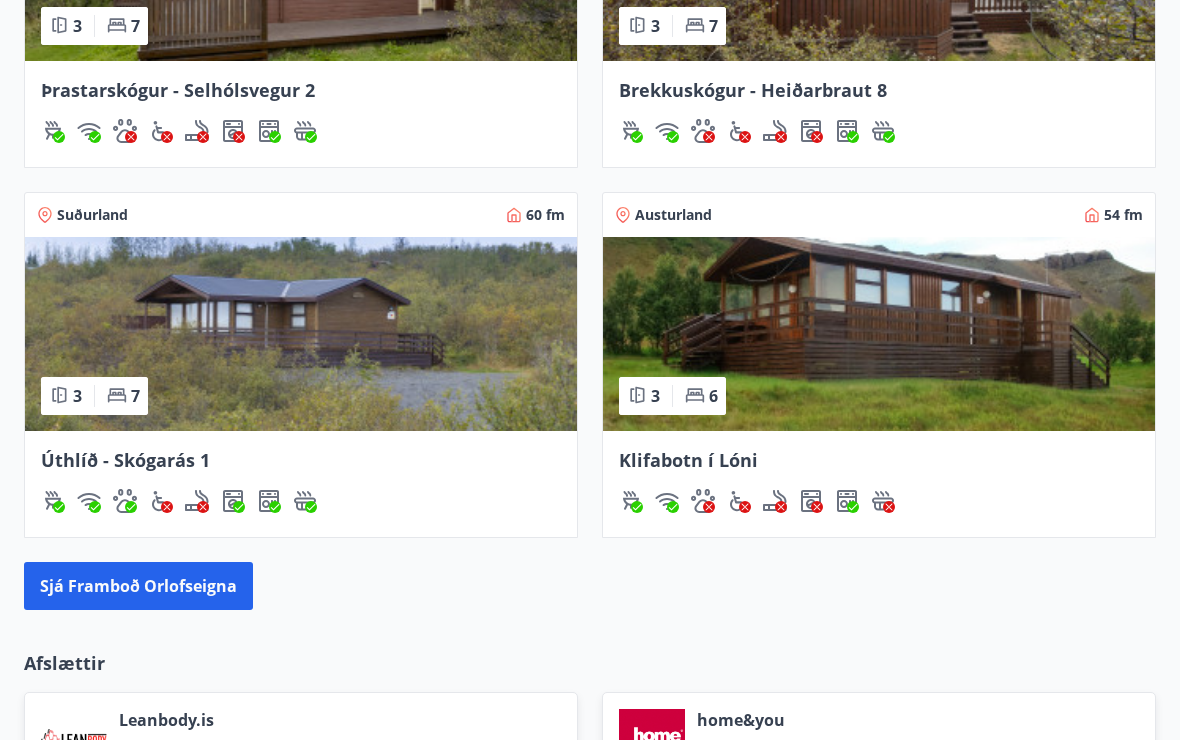 click on "Sjá framboð orlofseigna" at bounding box center (138, 586) 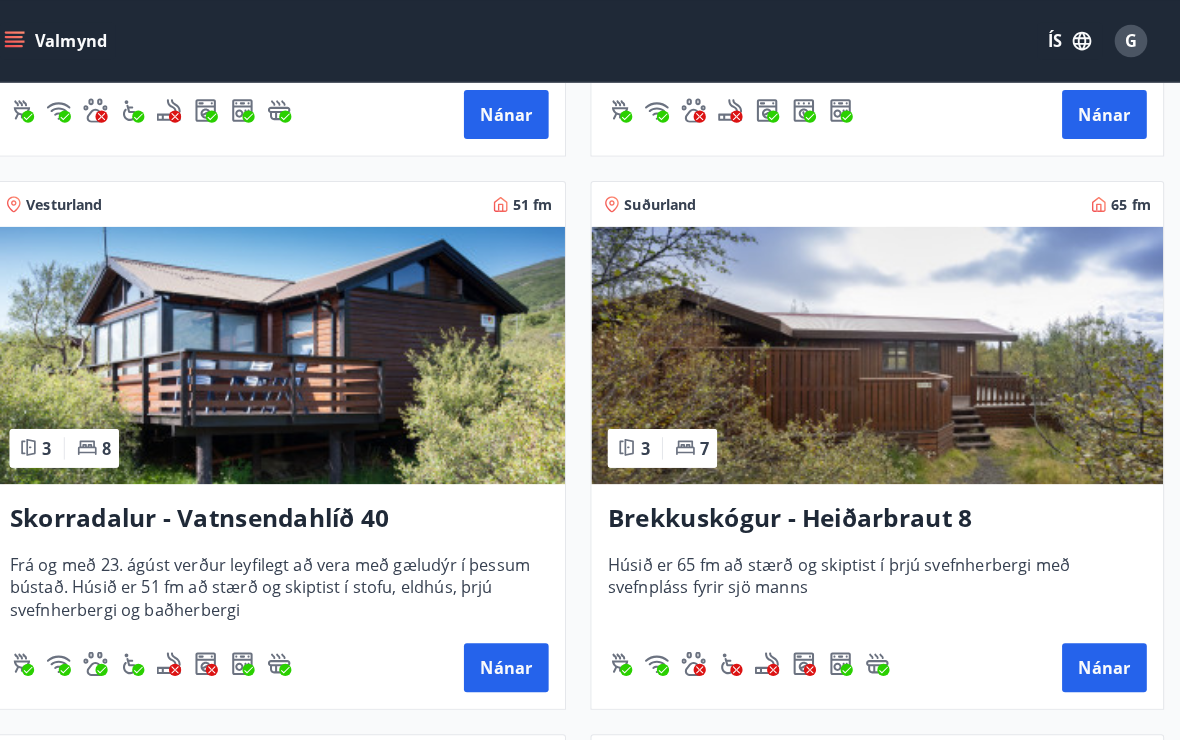 scroll, scrollTop: 4058, scrollLeft: 0, axis: vertical 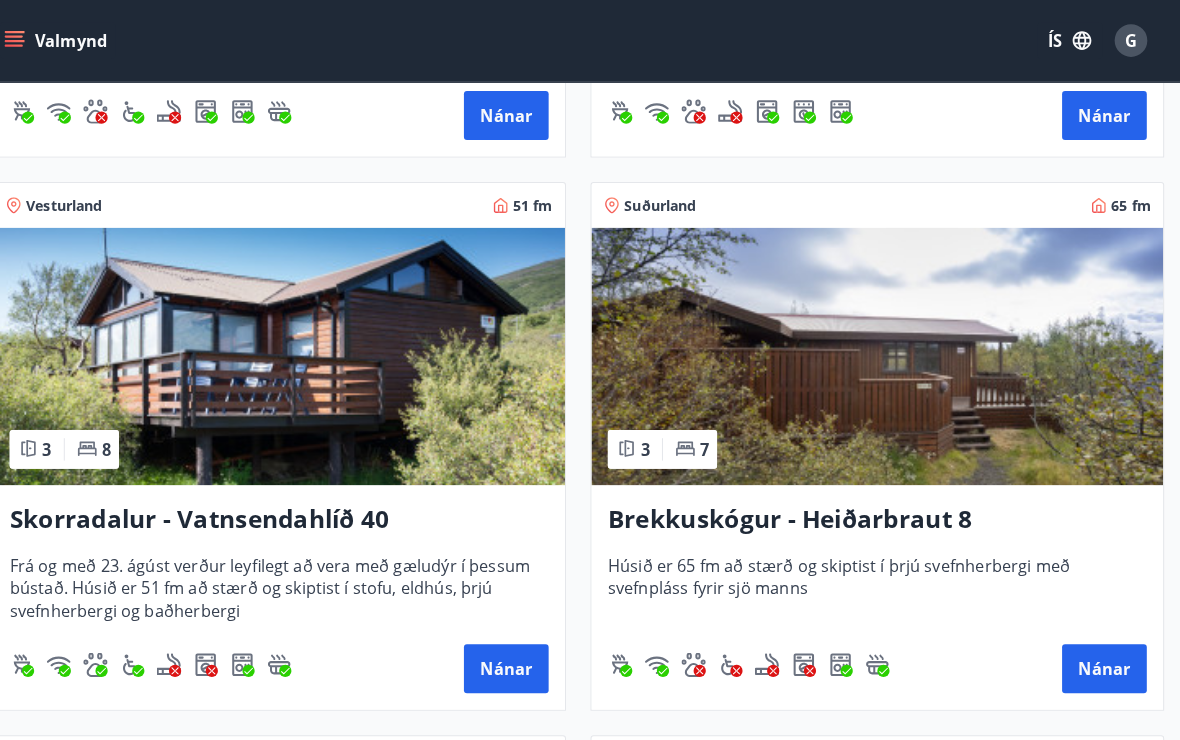click on "Nánar" at bounding box center (1105, 656) 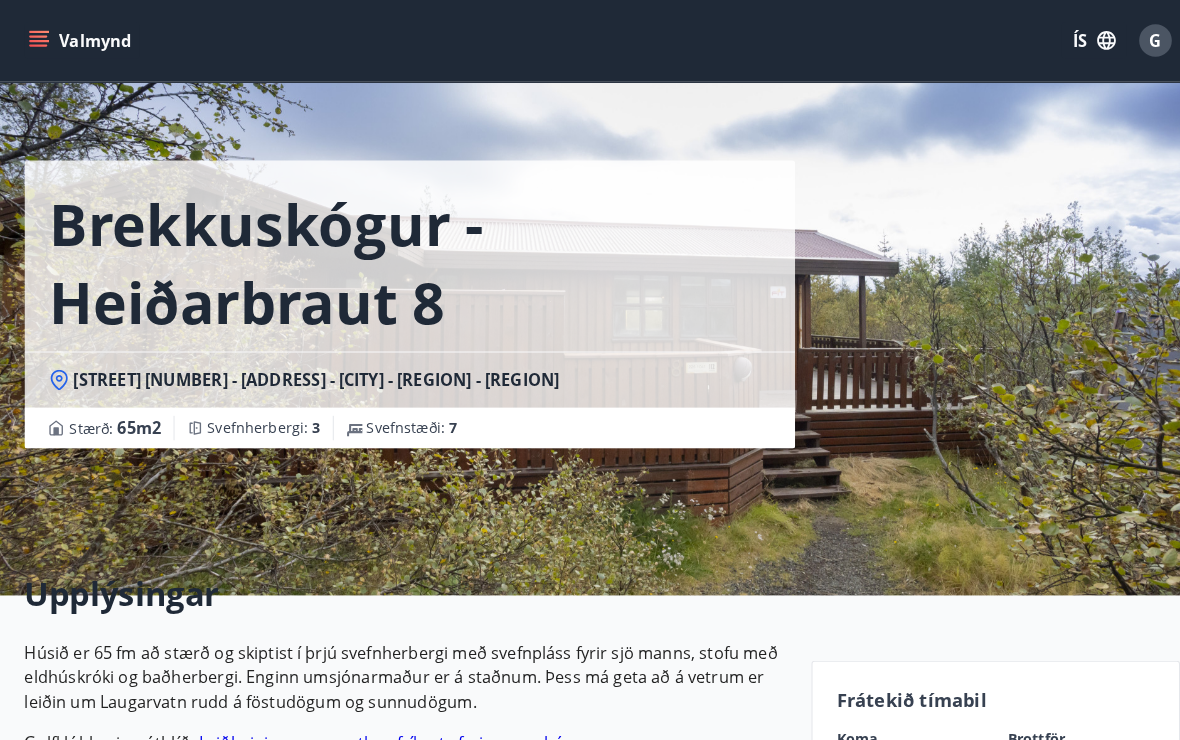 scroll, scrollTop: 0, scrollLeft: 0, axis: both 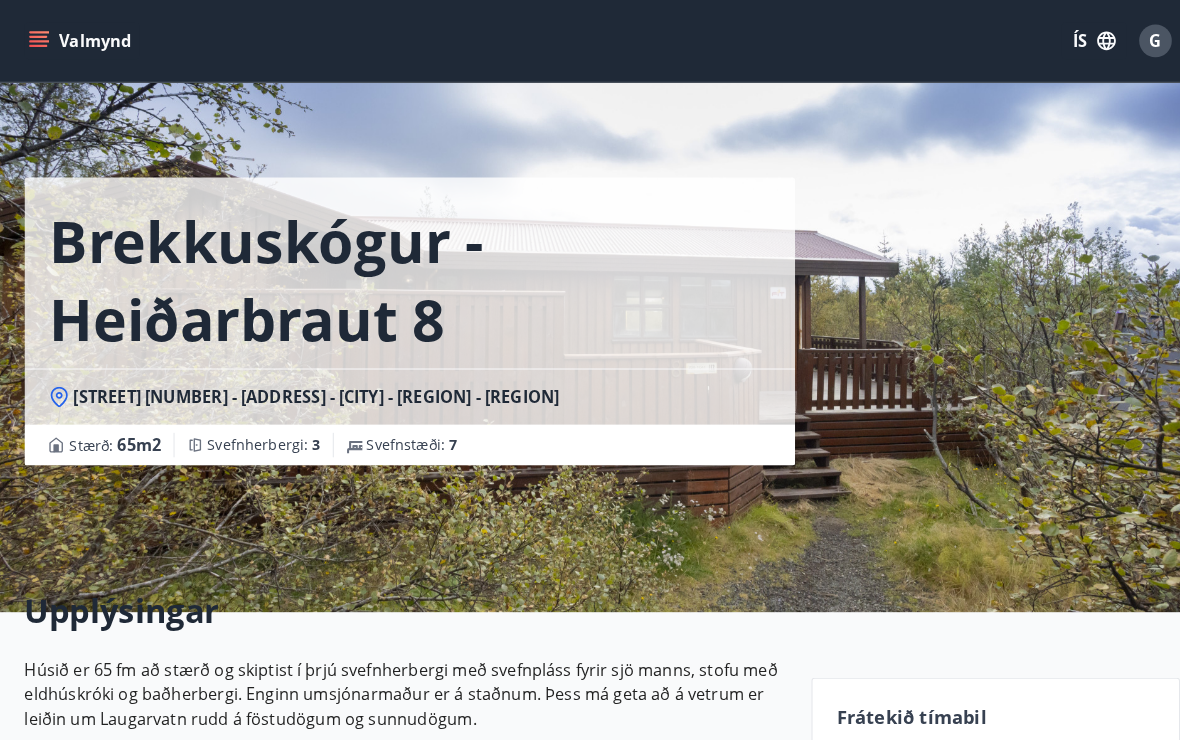 click on "[STREET] [NUMBER] - [ADDRESS] [STREET] [NUMBER] - [ADDRESS] - [CITY] - [REGION] [SIZE] : [NUMBER] m2 [ROOMS] : [NUMBER] [SLEEPING_PLACES] : [NUMBER]" at bounding box center (590, 300) 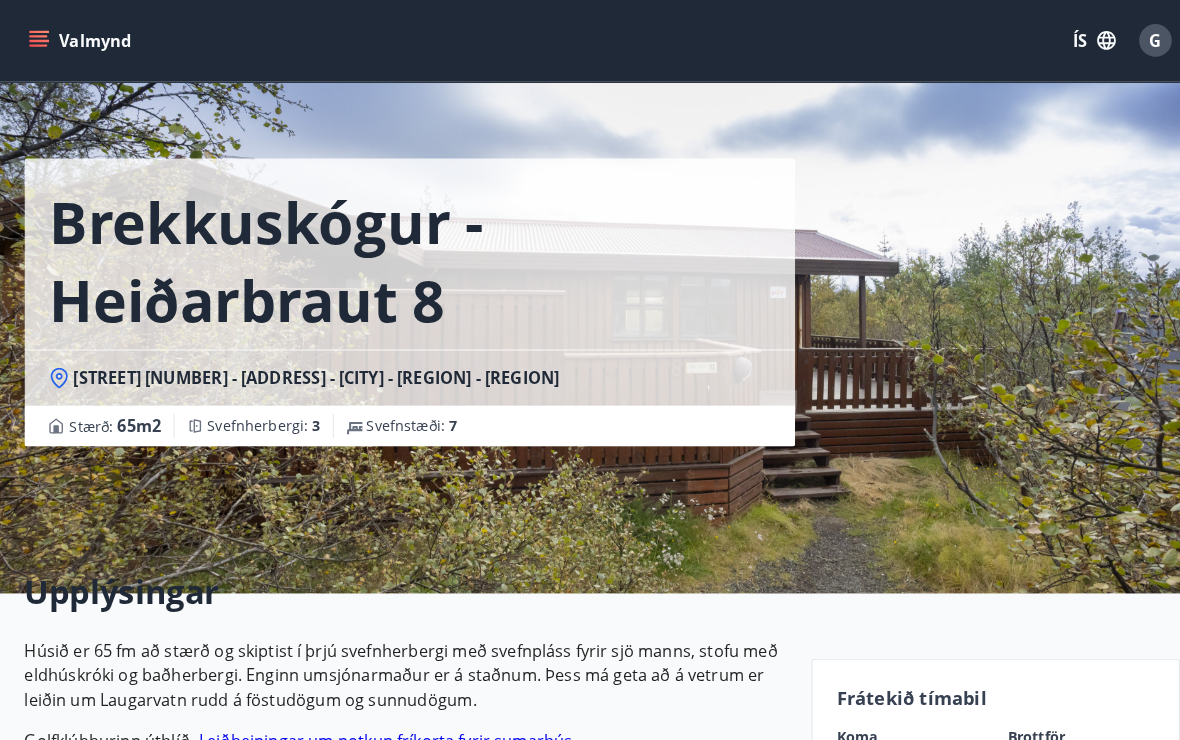 scroll, scrollTop: 0, scrollLeft: 0, axis: both 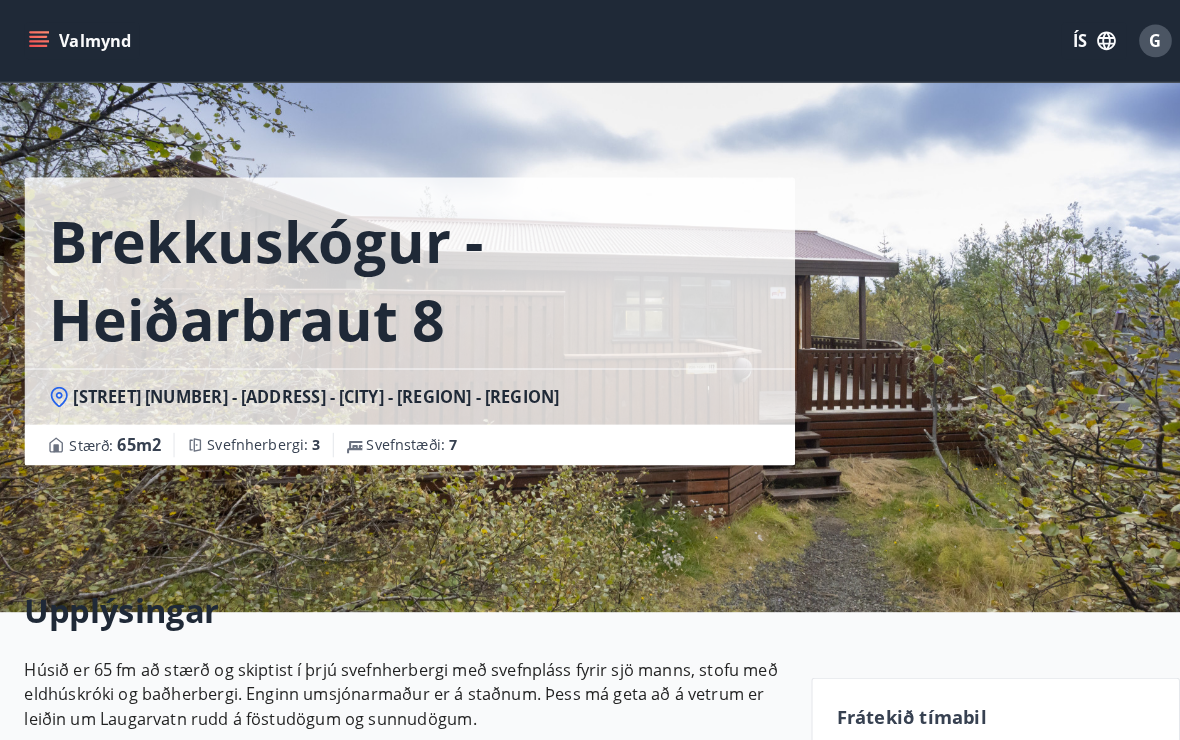 click on "Valmynd" at bounding box center [80, 40] 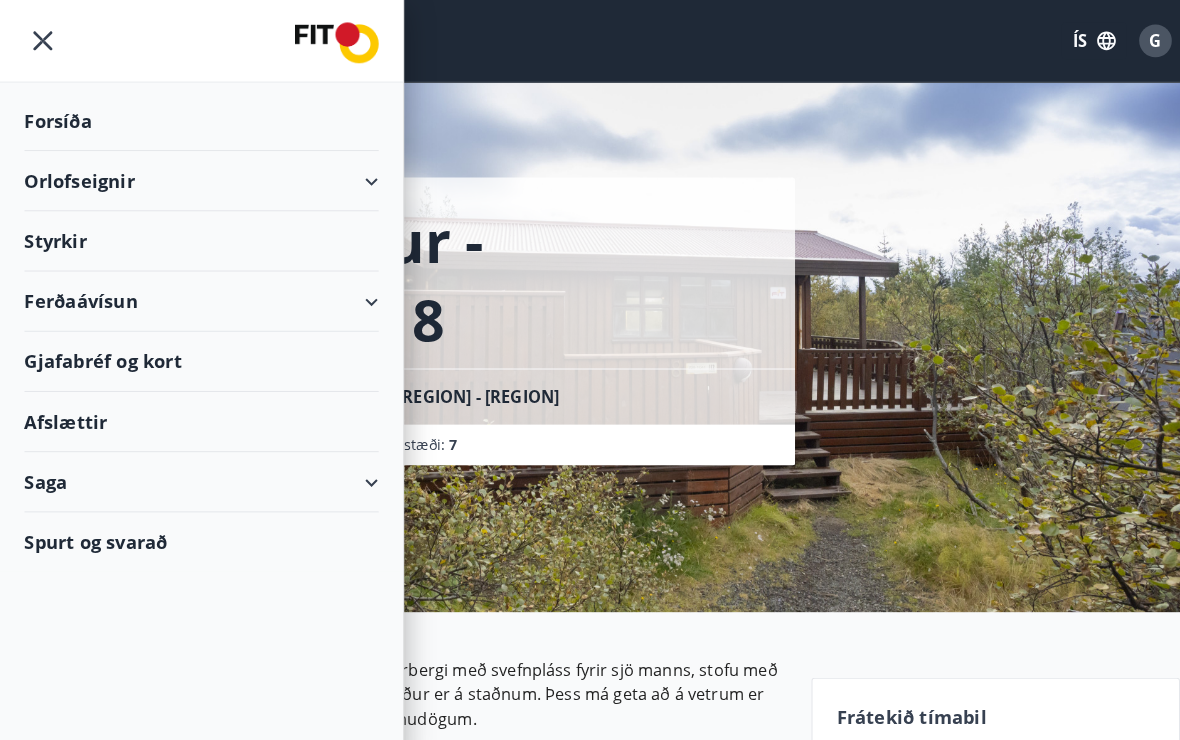 click on "Orlofseignir" at bounding box center [197, 177] 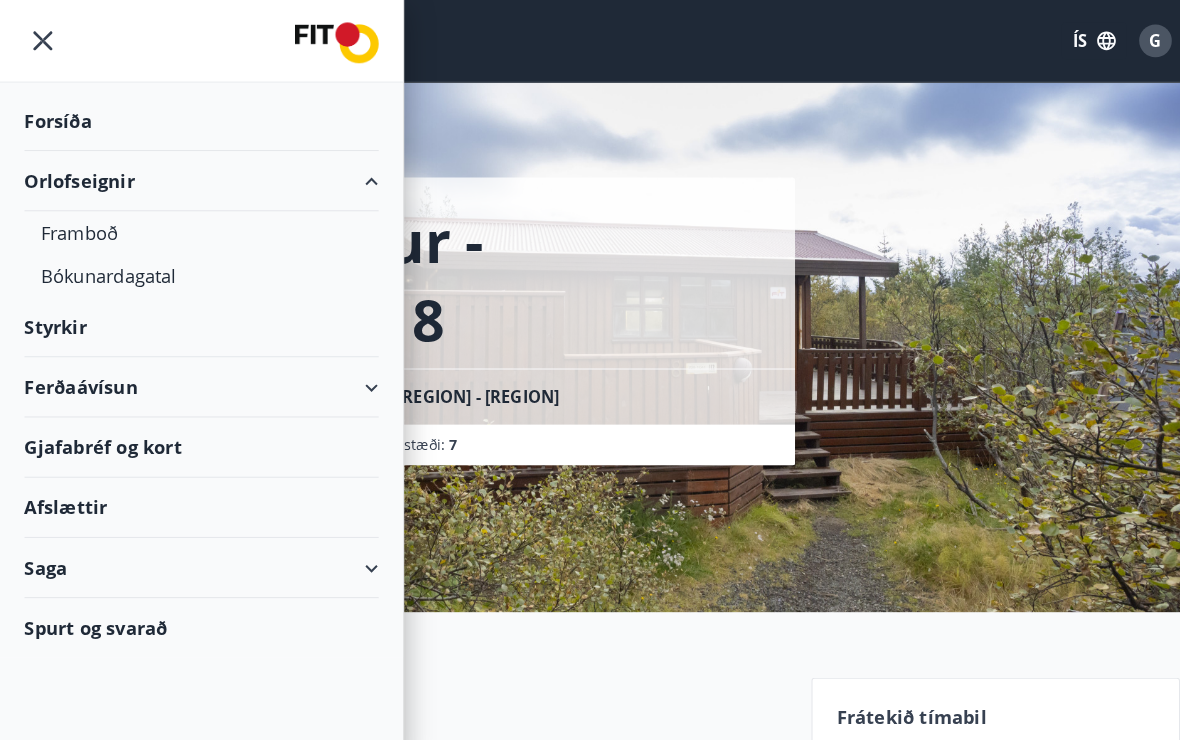 click on "Bókunardagatal" at bounding box center [197, 270] 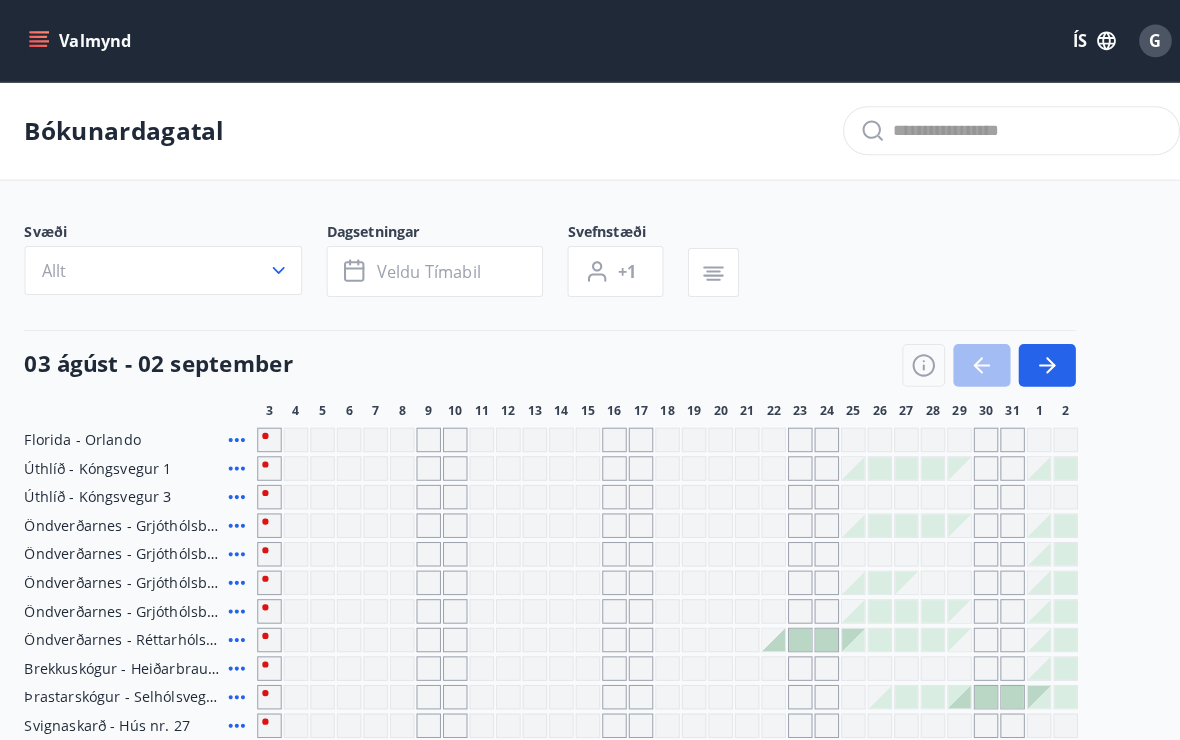click on "Allt" at bounding box center (160, 265) 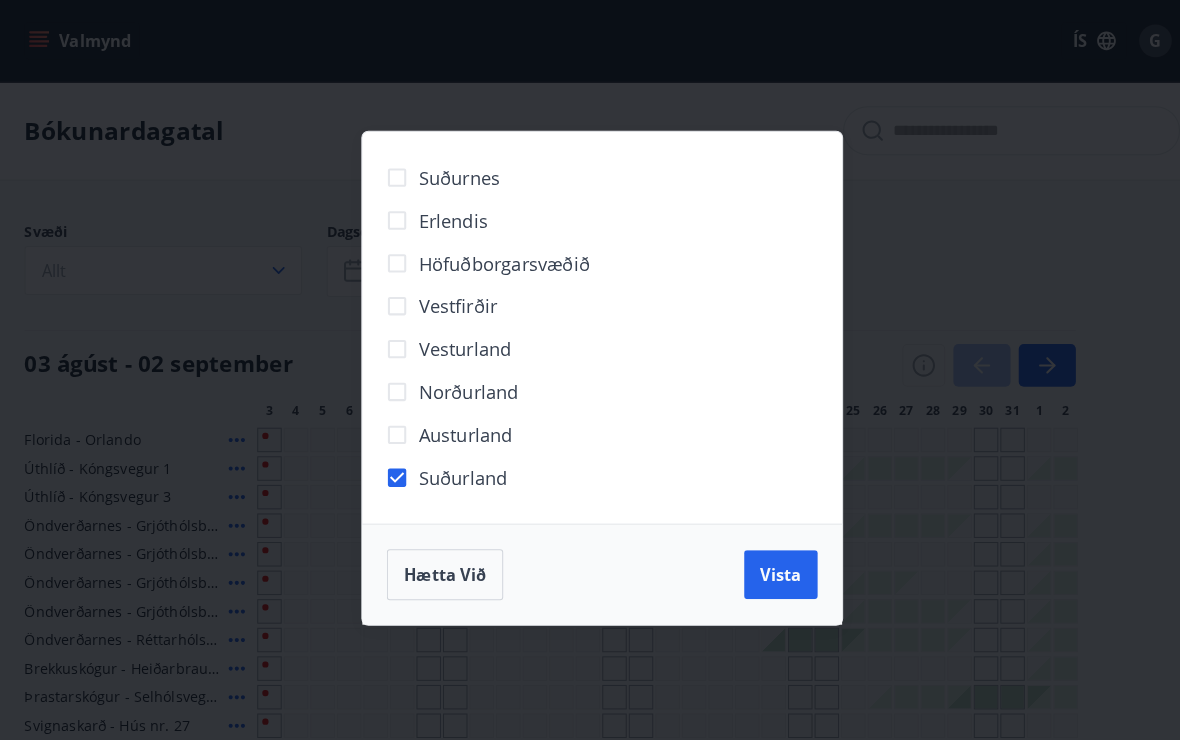 click on "Vista" at bounding box center [765, 563] 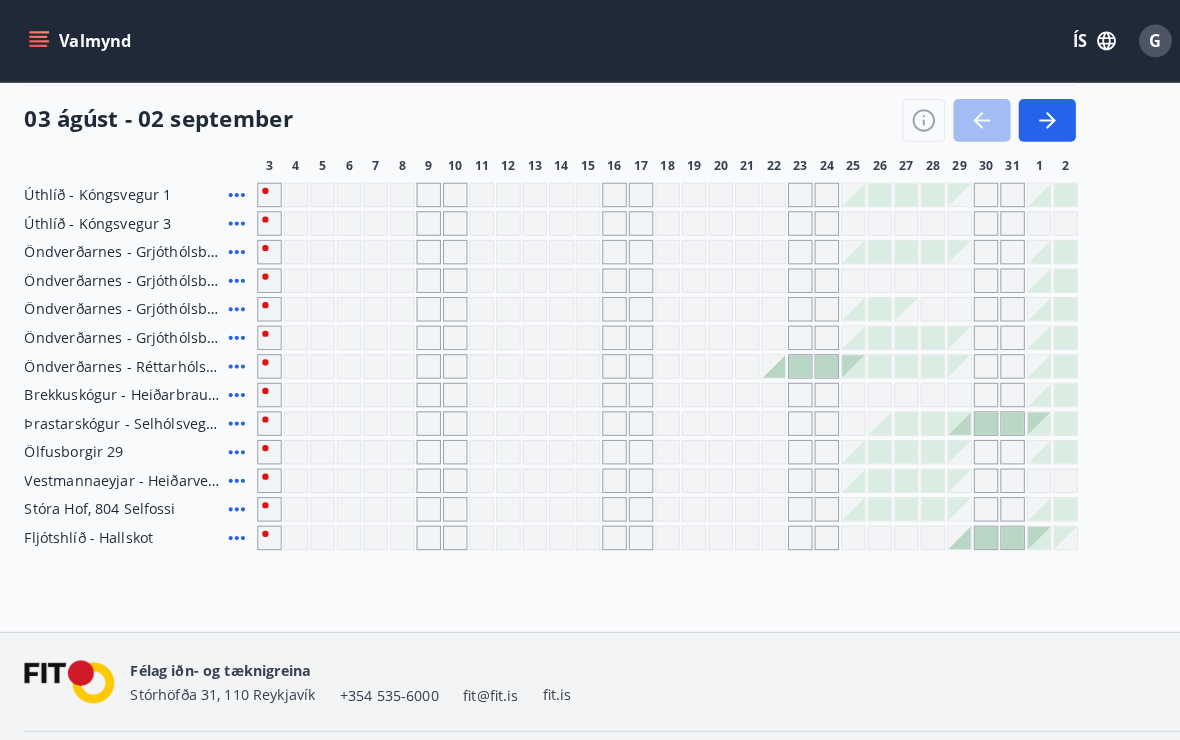 scroll, scrollTop: 285, scrollLeft: 0, axis: vertical 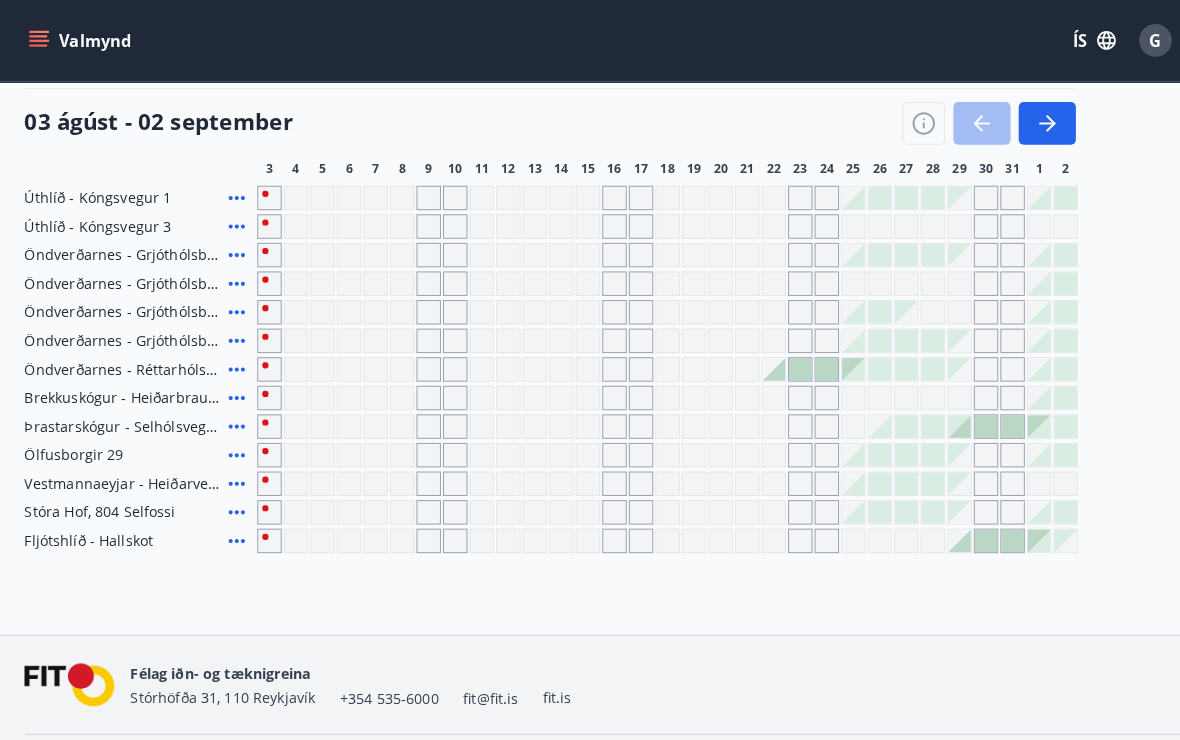click on "Öndverðarnes - Grjóthólsbraut 3" at bounding box center [134, 306] 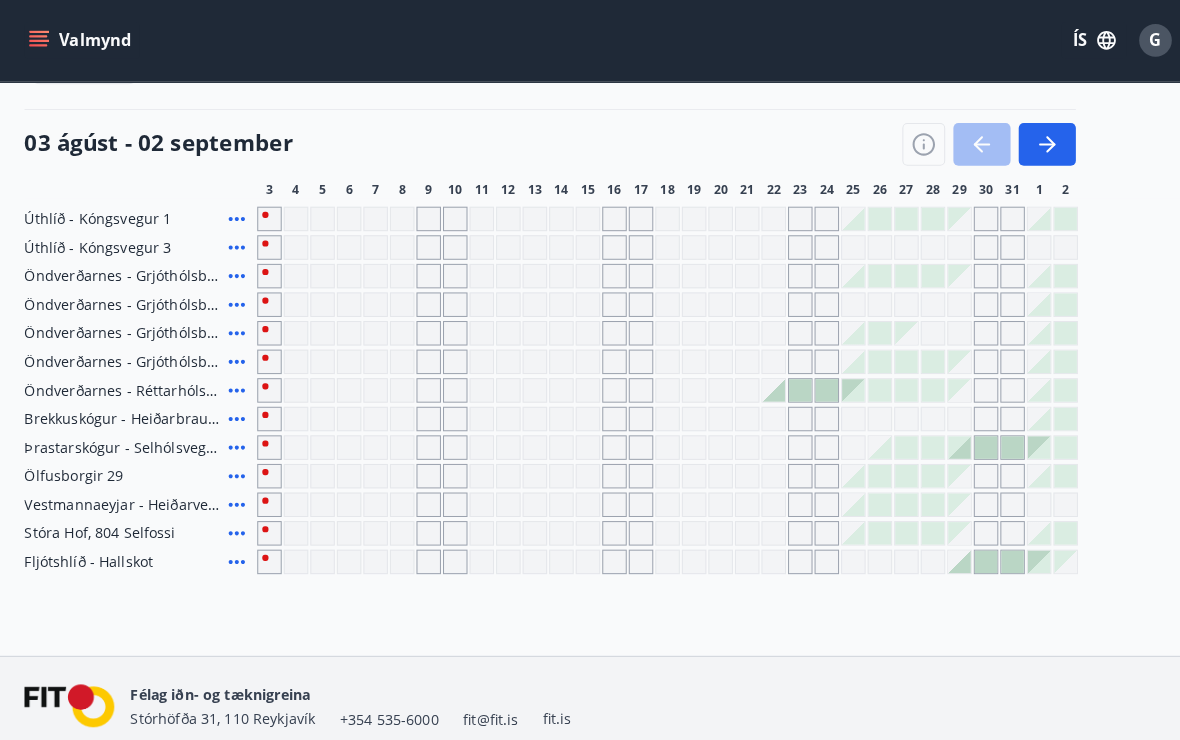 scroll, scrollTop: 246, scrollLeft: 0, axis: vertical 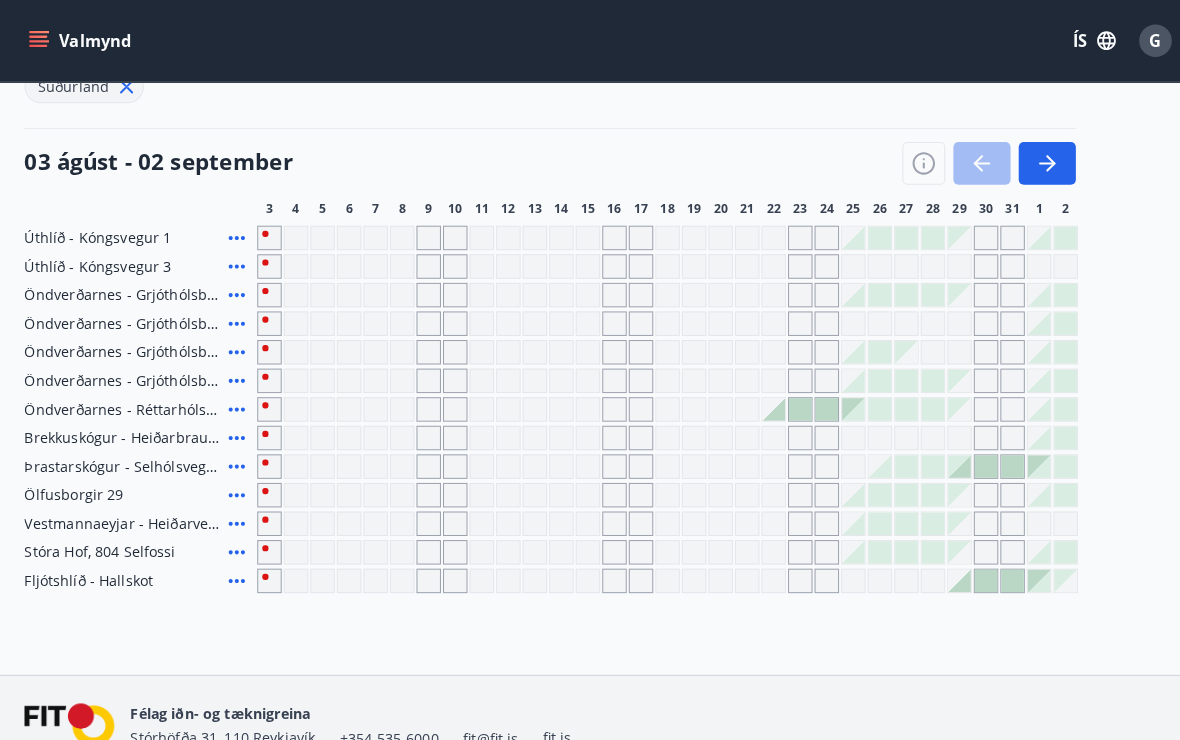 click on "[ADDRESS] - [STREET] [NUMBER] [ADDRESS] - [STREET] [NUMBER] [ADDRESS] - [STREET] [NUMBER] [ADDRESS] - [STREET] [NUMBER] [ADDRESS] - [STREET] [NUMBER] [ADDRESS] - [STREET] [NUMBER] [ADDRESS] - [STREET] [NUMBER] [ADDRESS] - [STREET] [NUMBER] [ADDRESS] - [STREET] [NUMBER] [ADDRESS] - [STREET] [NUMBER] [ADDRESS] - [STREET] [NUMBER] [ADDRESS] - [STREET] [NUMBER] [ADDRESS] - [STREET] [NUMBER] [ADDRESS] - [STREET] [NUMBER]" at bounding box center (590, 276) 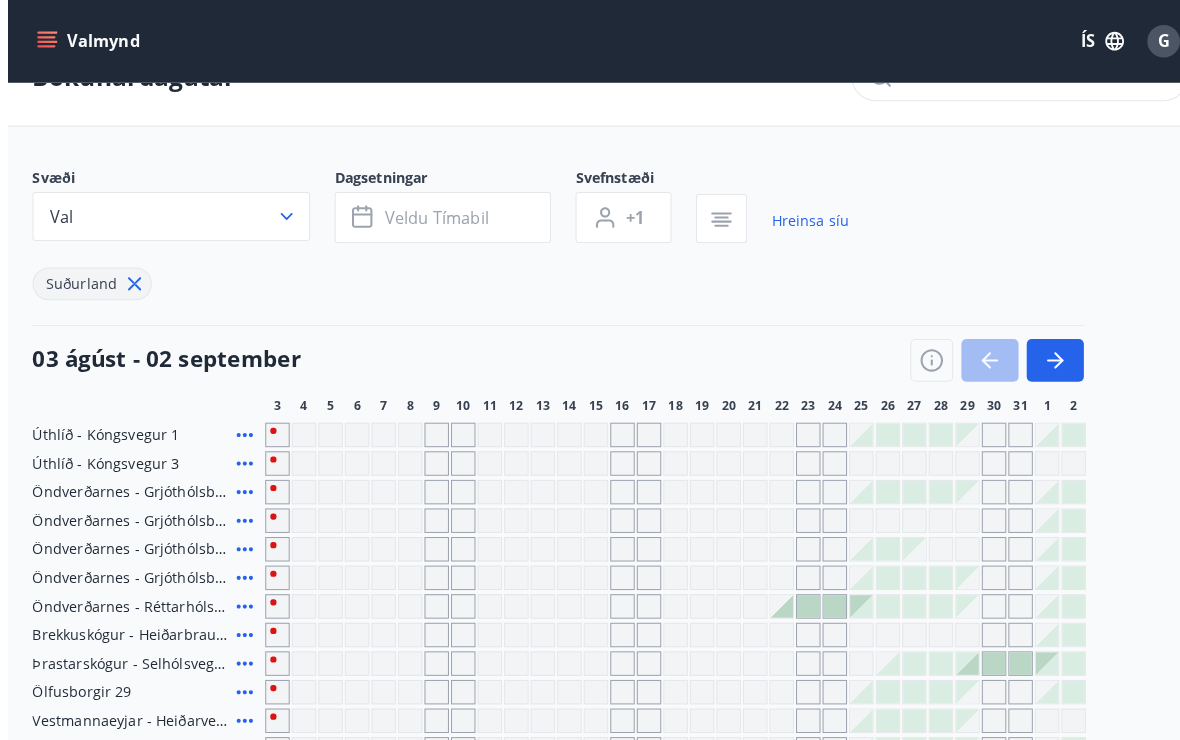 scroll, scrollTop: 0, scrollLeft: 0, axis: both 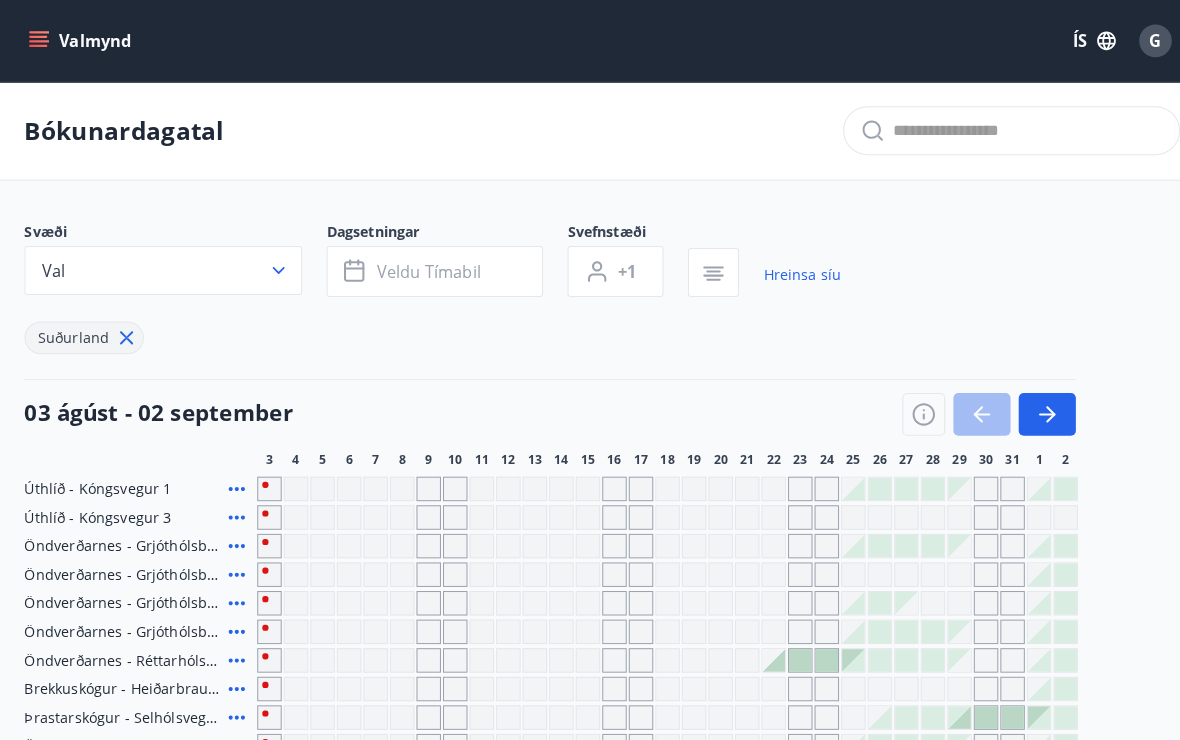 click on "Öndverðarnes - Grjóthólsbraut 4" at bounding box center (120, 619) 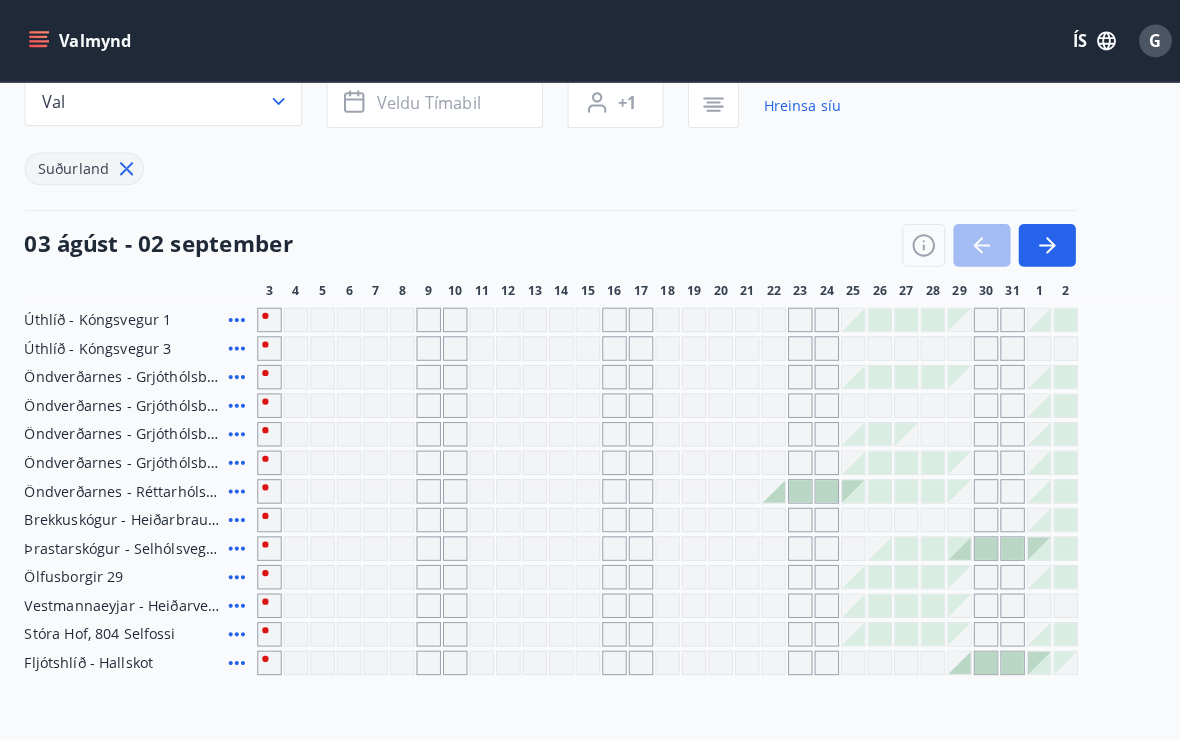 scroll, scrollTop: 212, scrollLeft: 0, axis: vertical 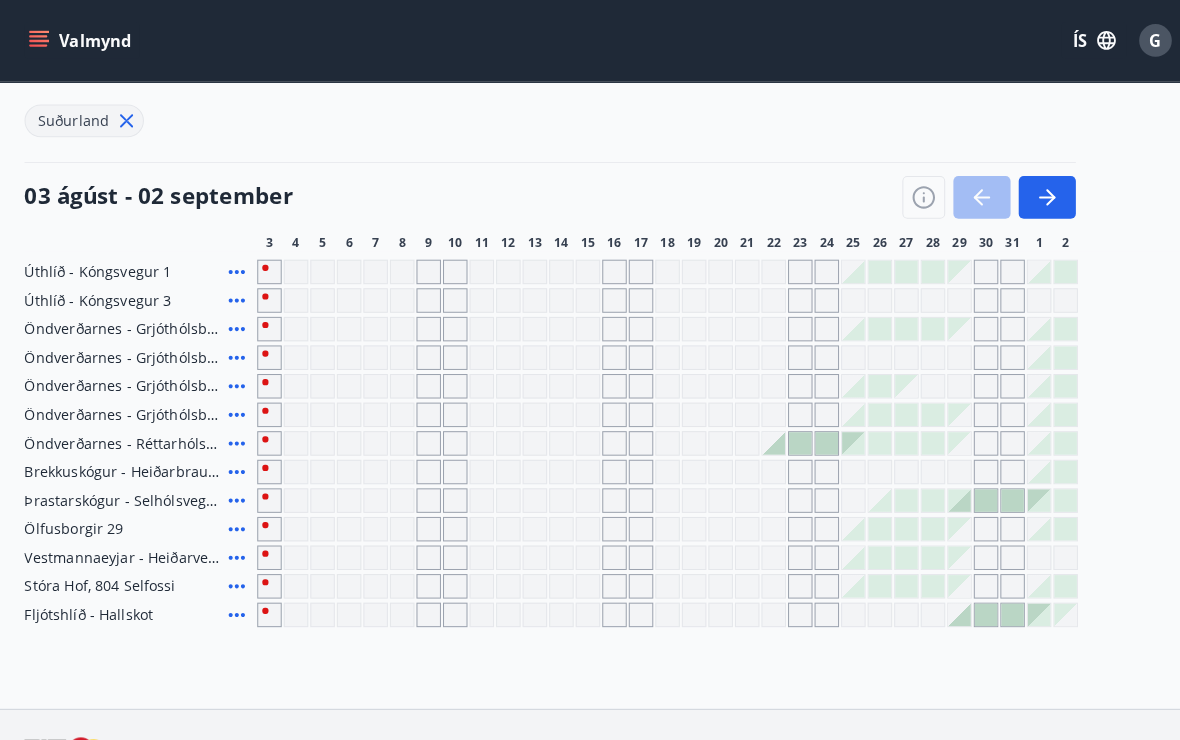 click 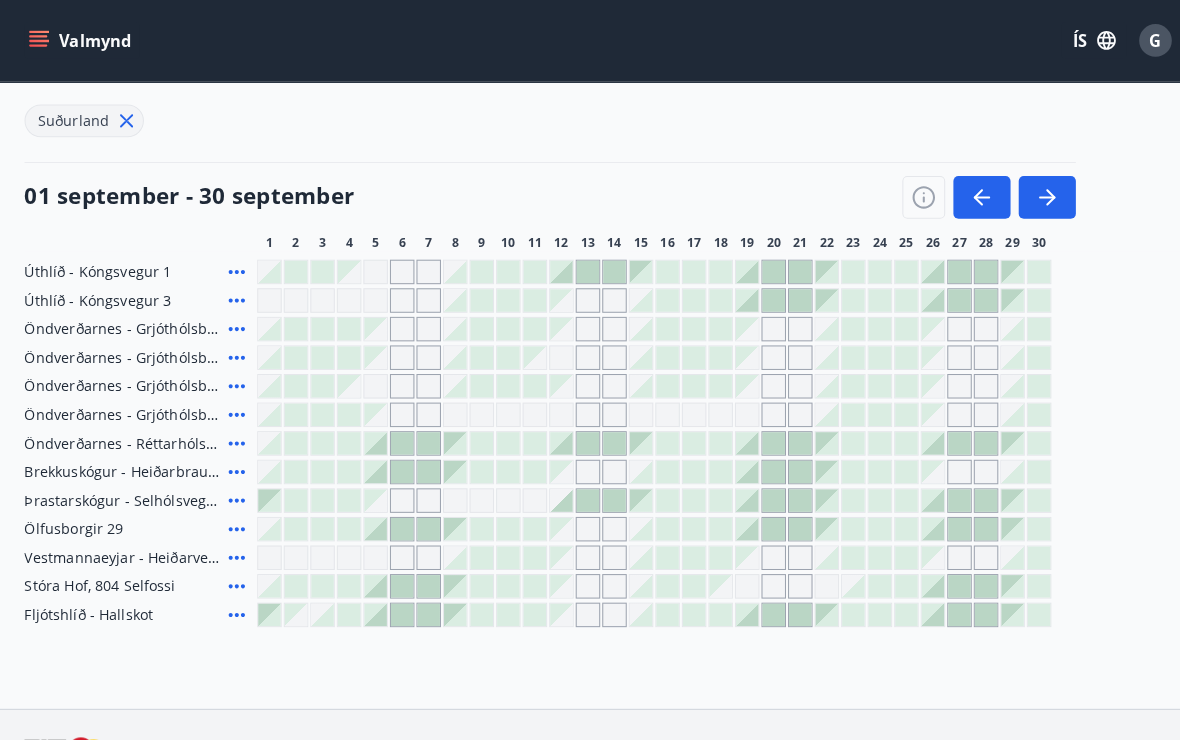 scroll, scrollTop: 213, scrollLeft: 0, axis: vertical 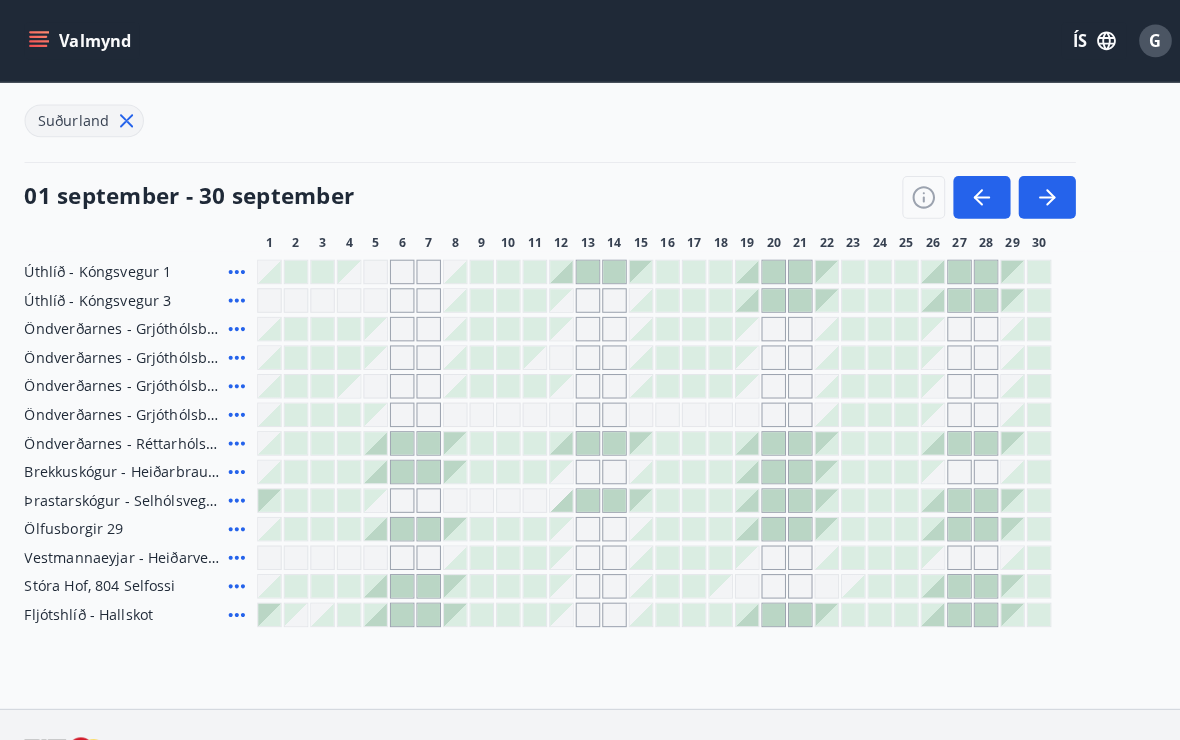 click on "Öndverðarnes - Grjóthólsbraut 3" at bounding box center (120, 378) 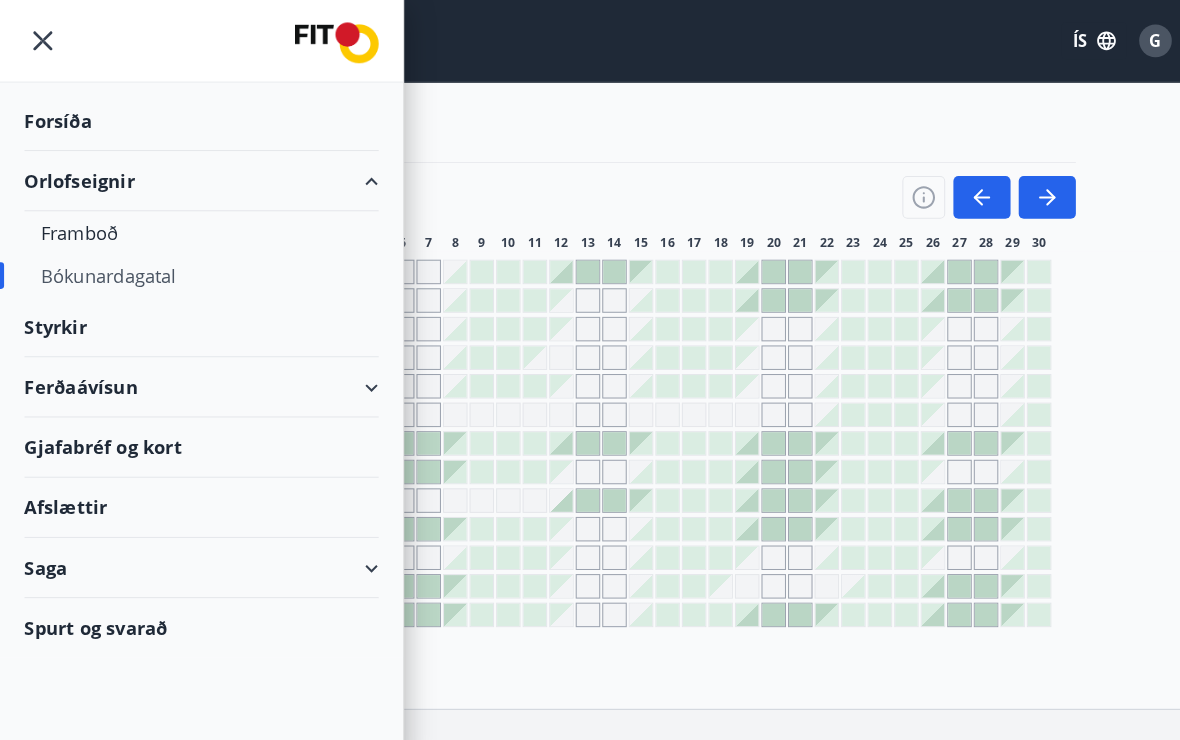 click on "Framboð" at bounding box center (197, 228) 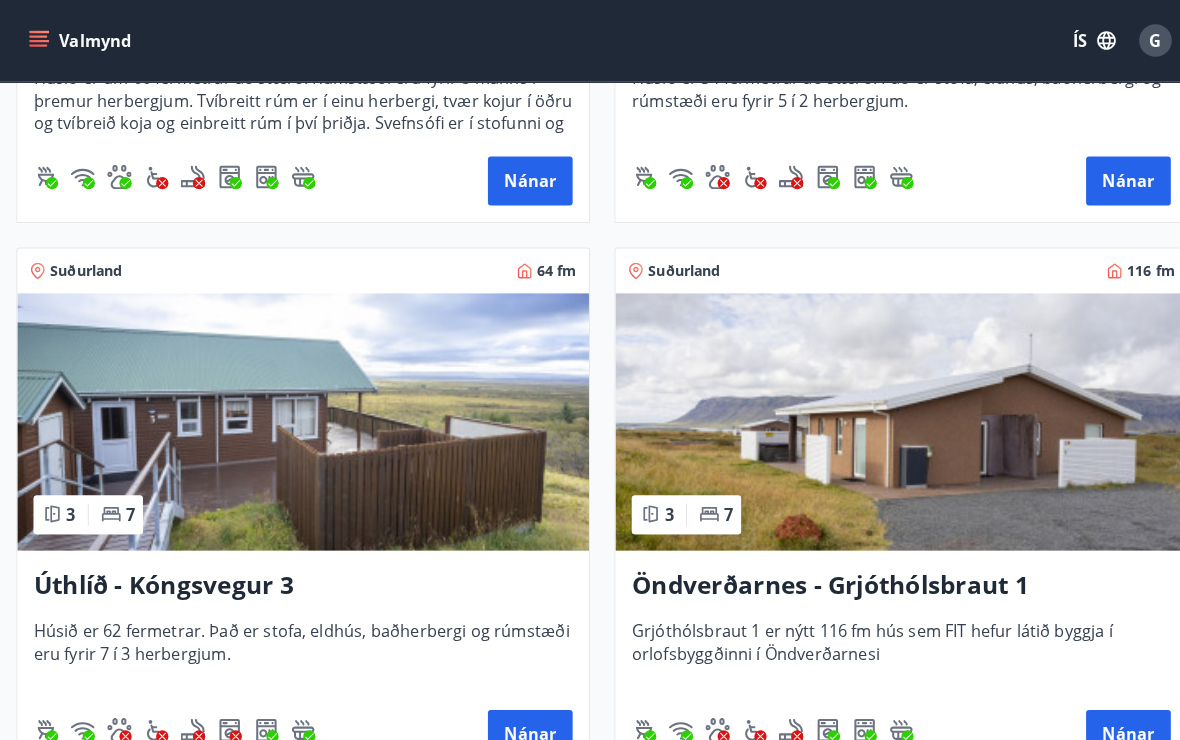 scroll, scrollTop: 5084, scrollLeft: 0, axis: vertical 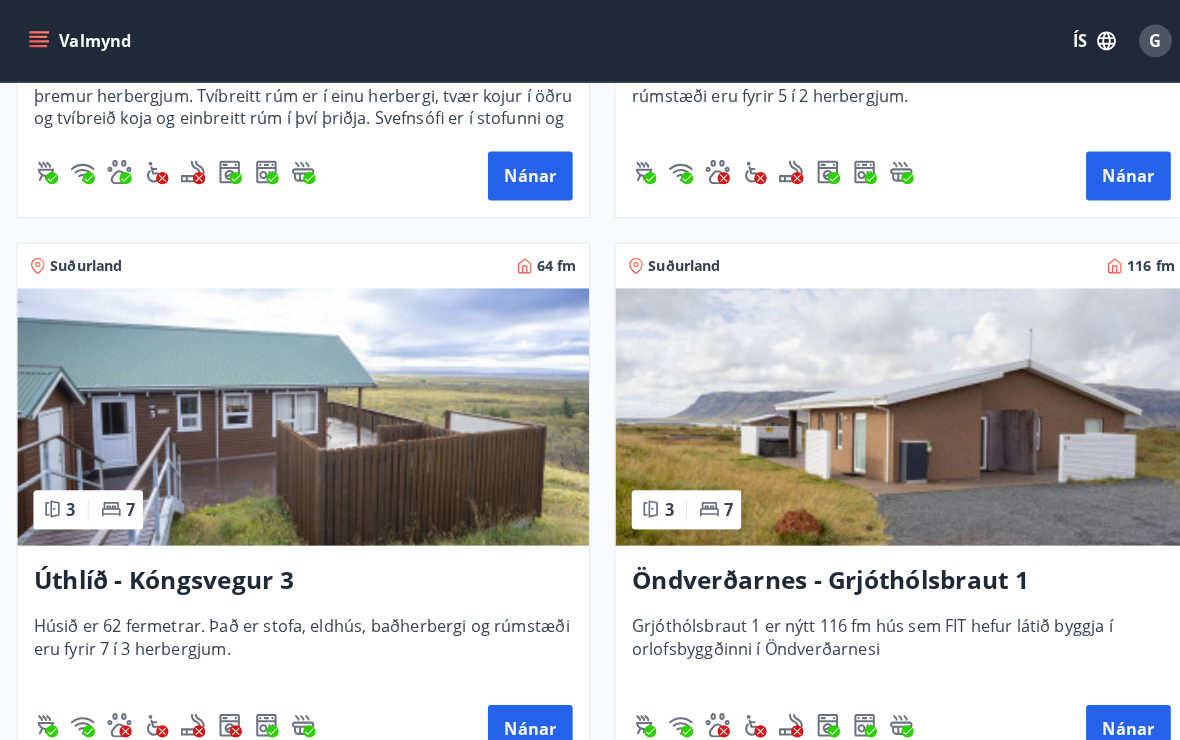 click at bounding box center (883, 408) 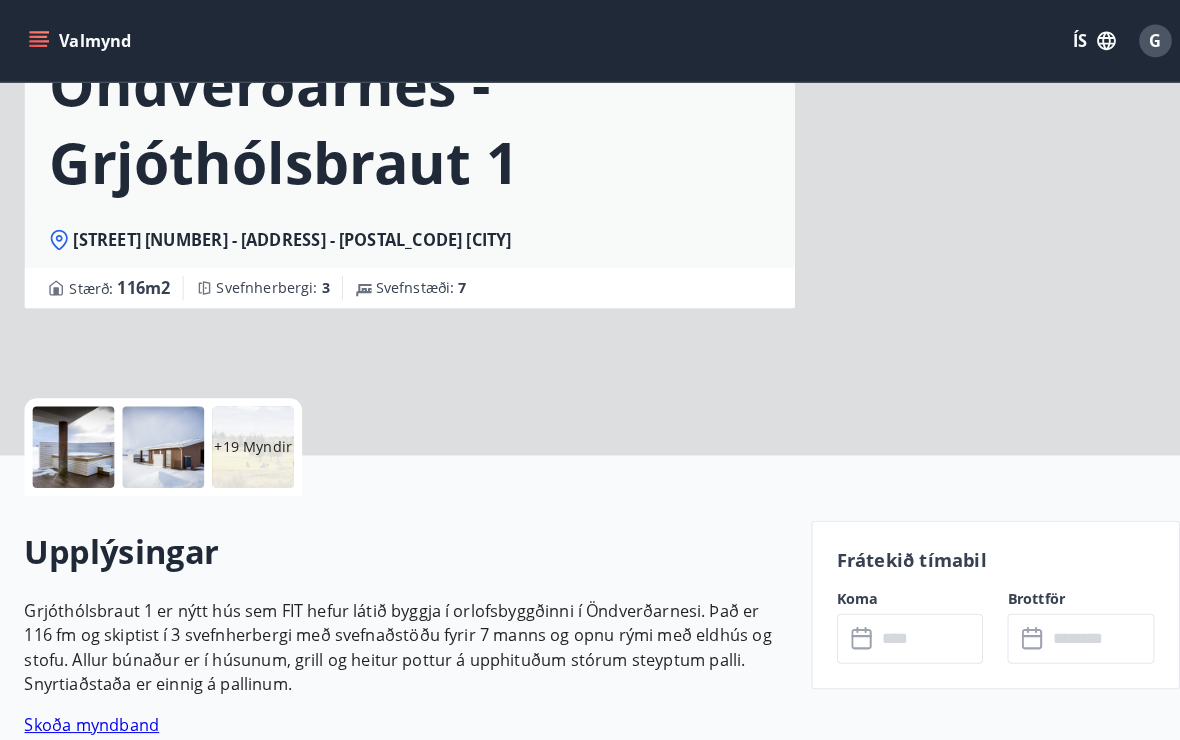scroll, scrollTop: 0, scrollLeft: 0, axis: both 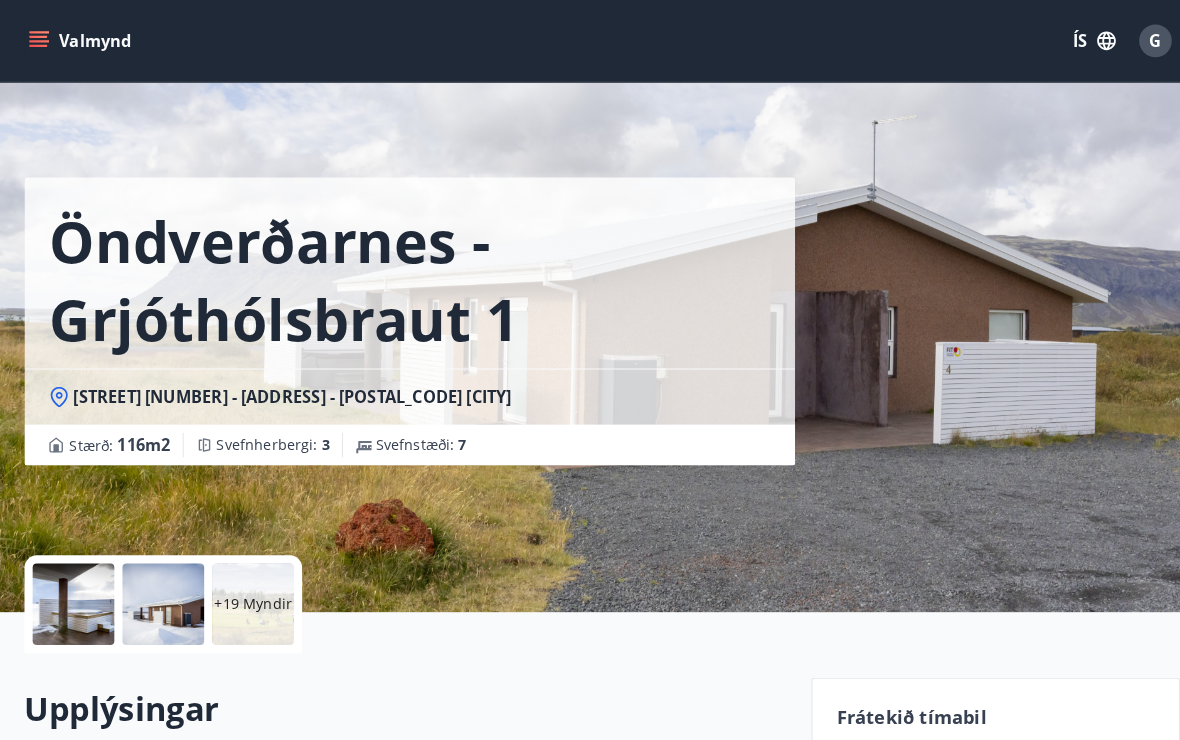 click at bounding box center (72, 592) 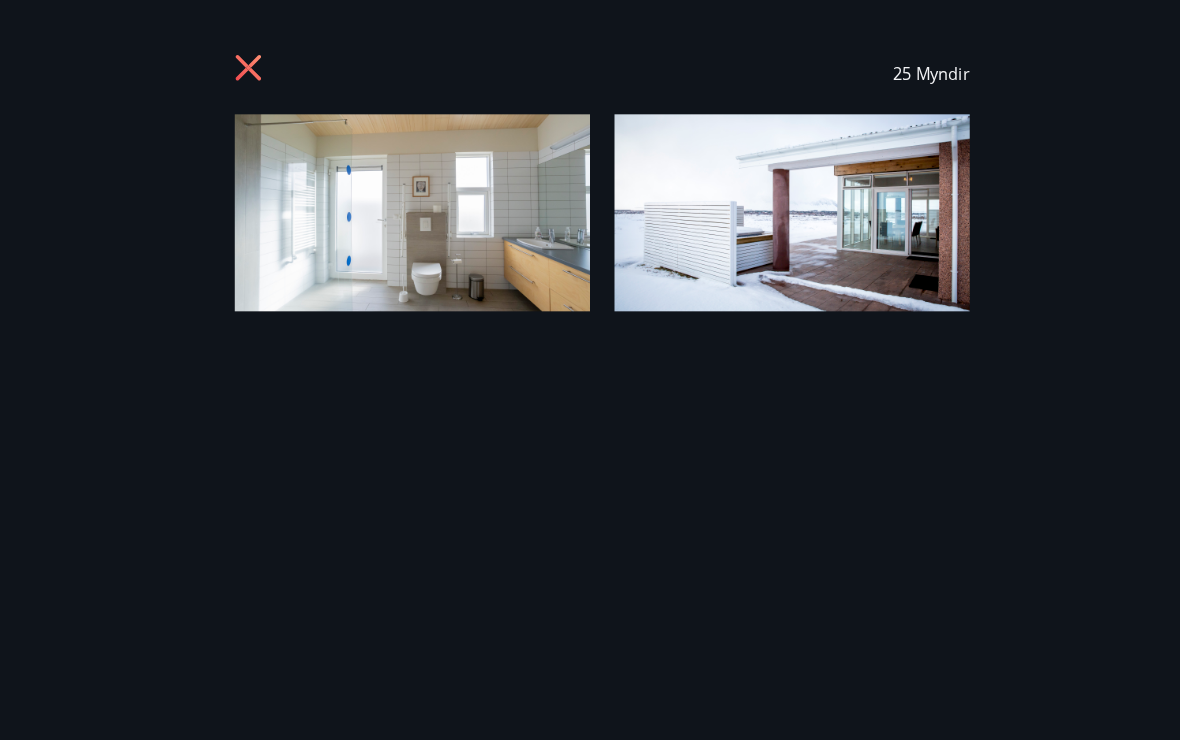 click at bounding box center (404, 208) 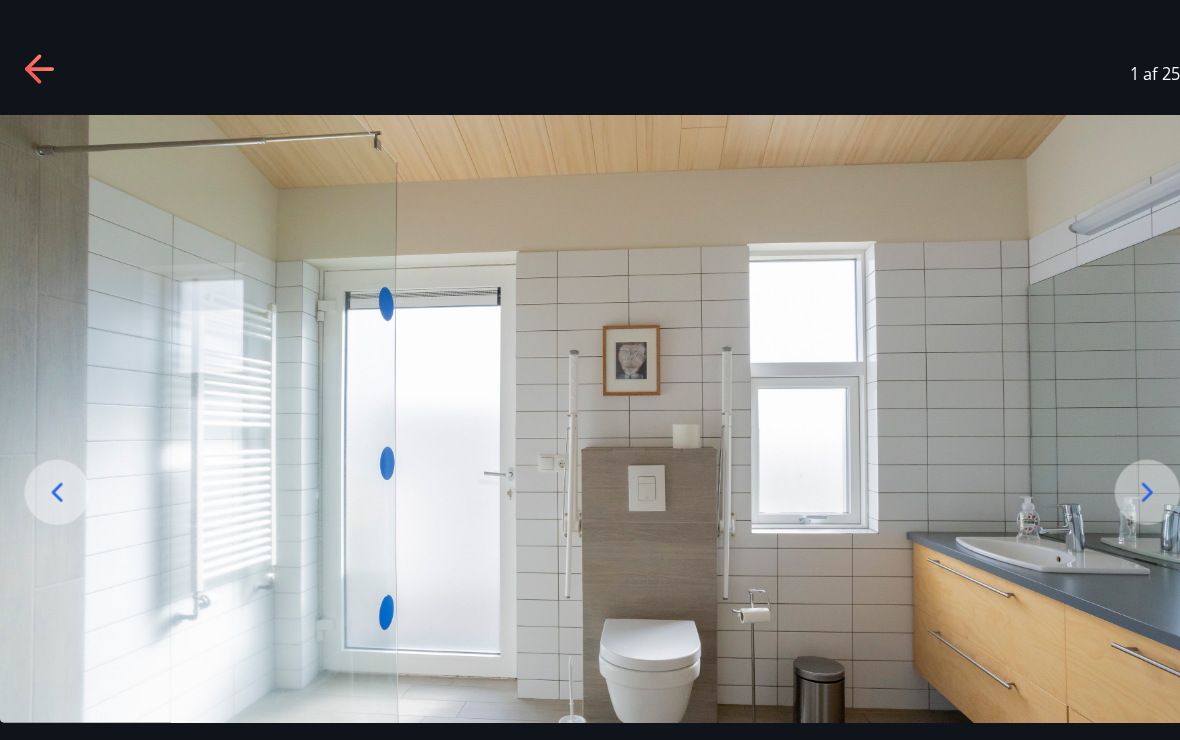 click at bounding box center (590, 440) 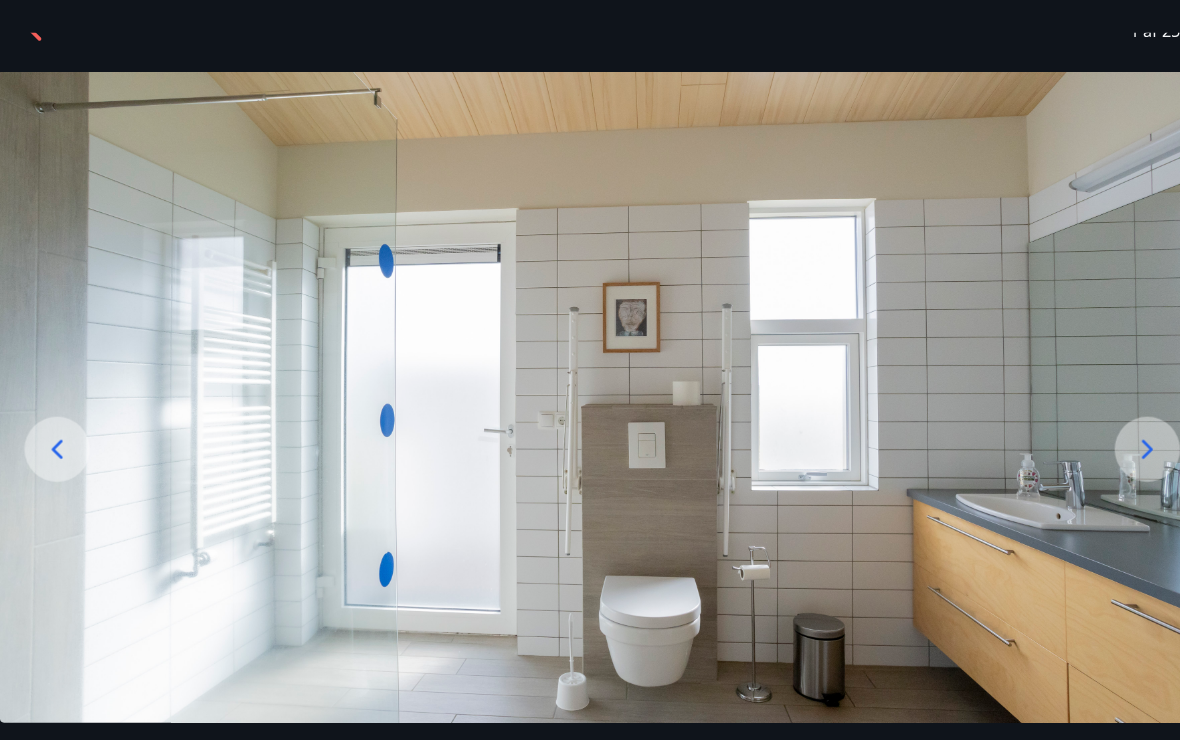 click at bounding box center [590, 398] 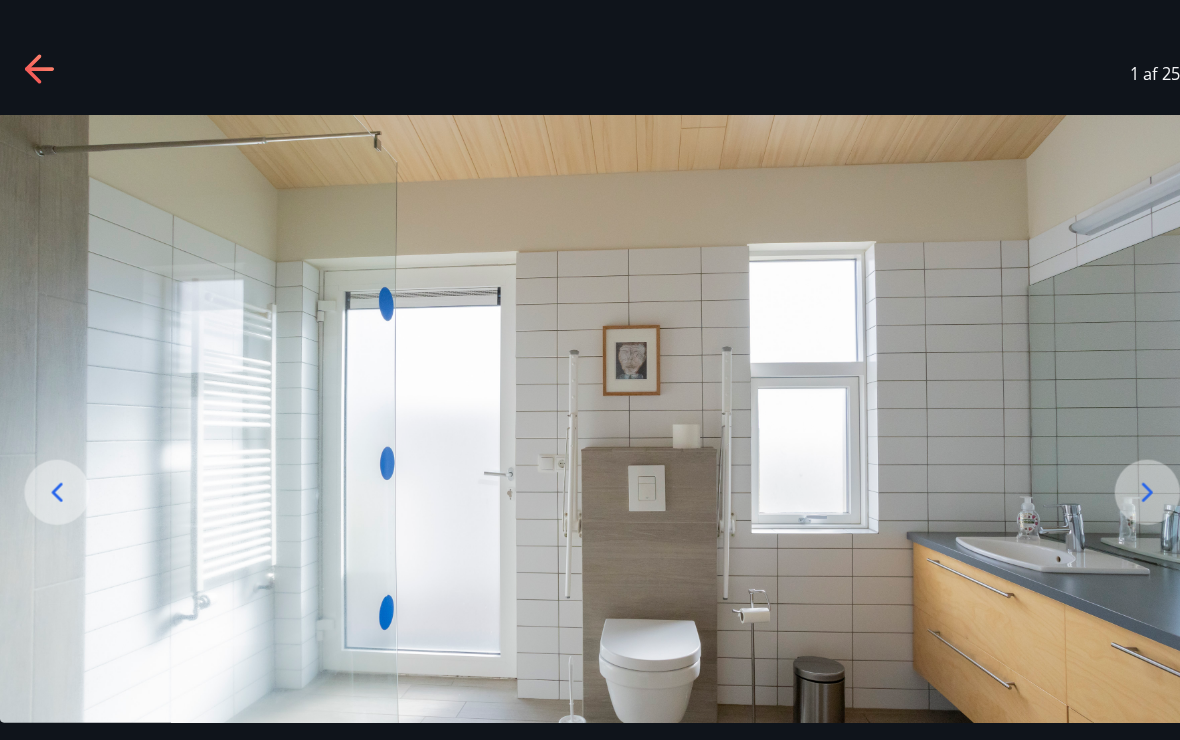 scroll, scrollTop: 0, scrollLeft: 0, axis: both 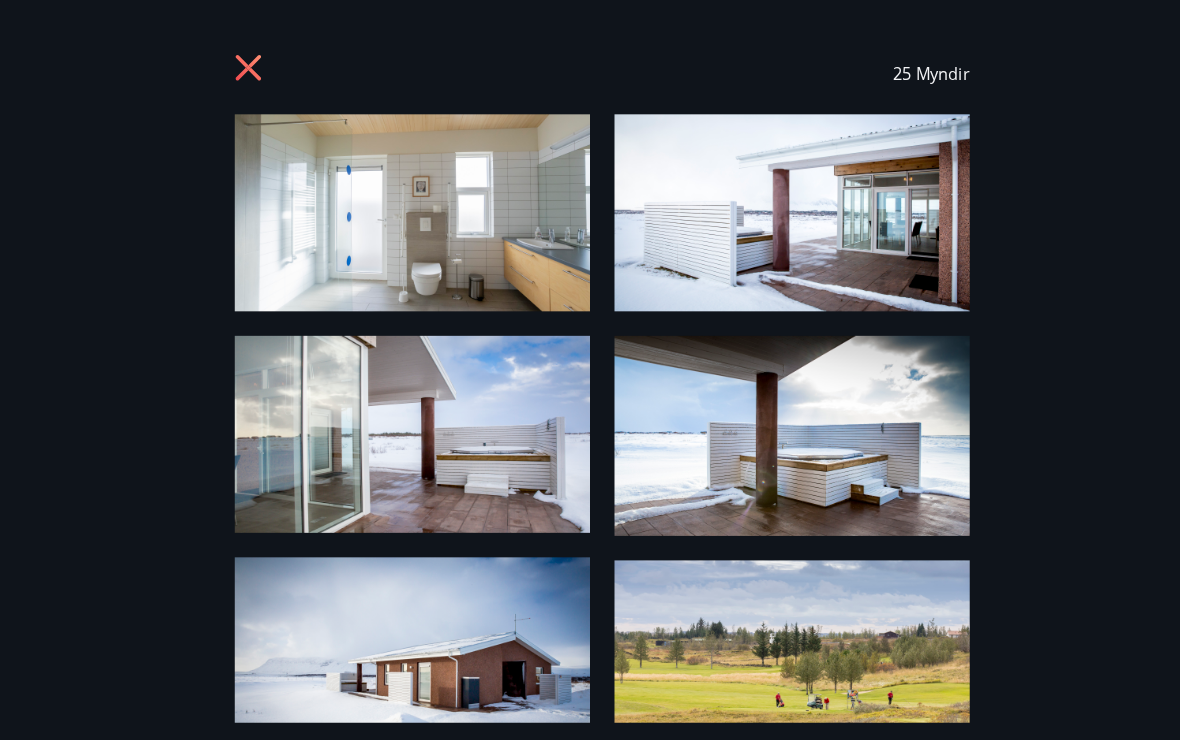 click at bounding box center (404, 208) 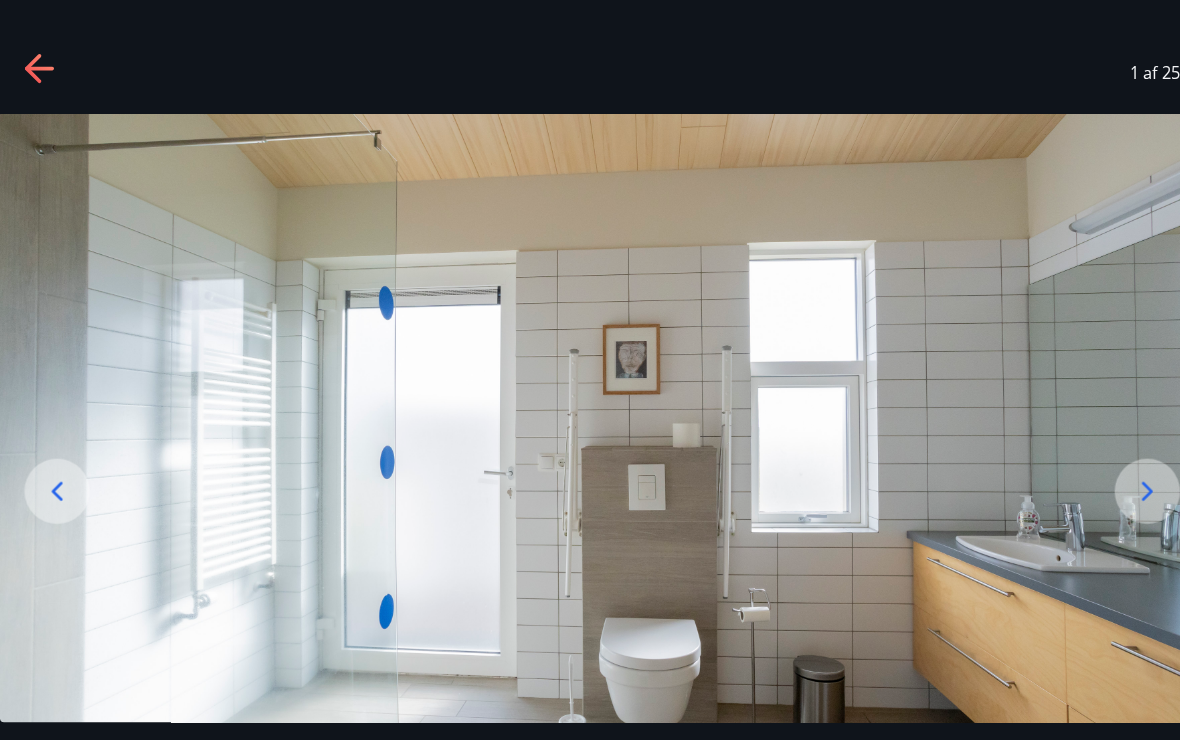 scroll, scrollTop: 23, scrollLeft: 0, axis: vertical 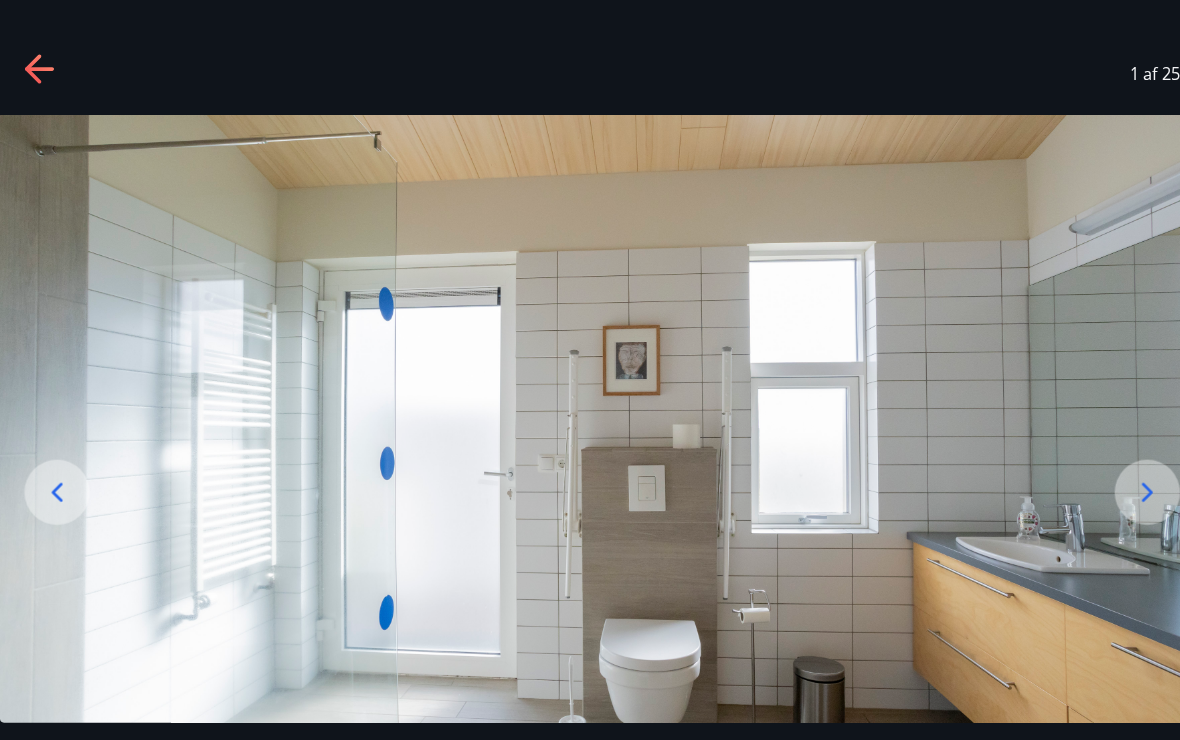 click 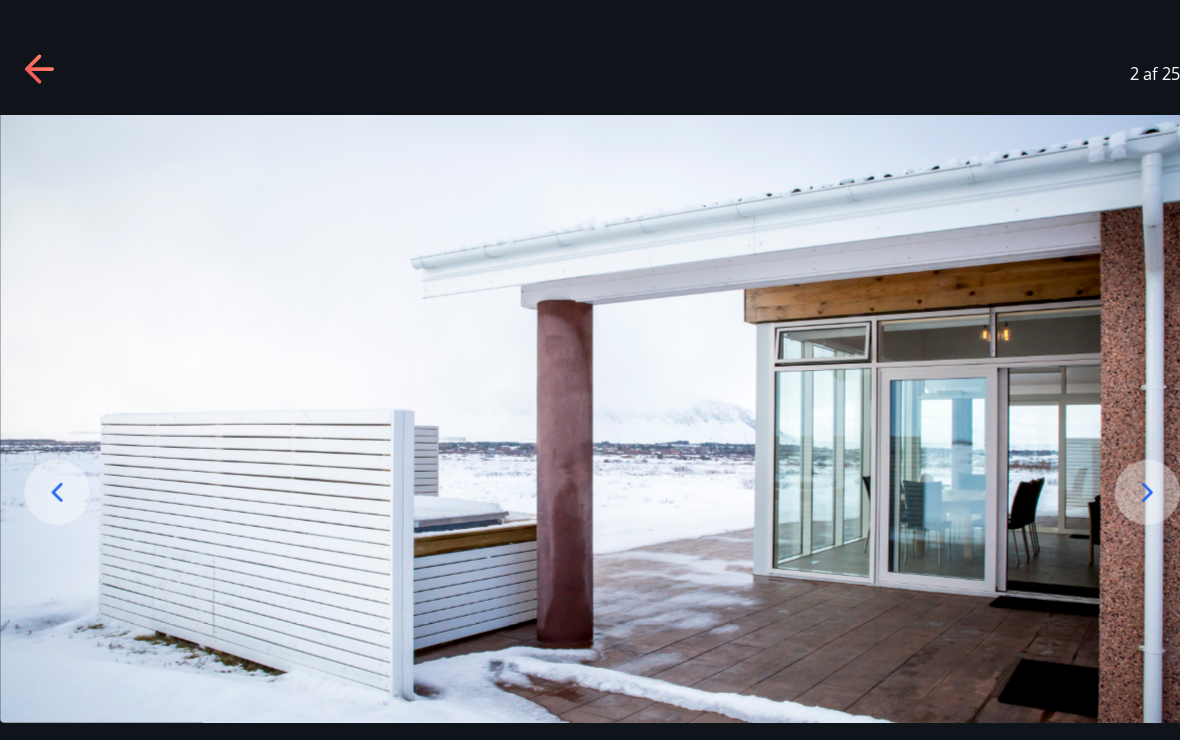 click 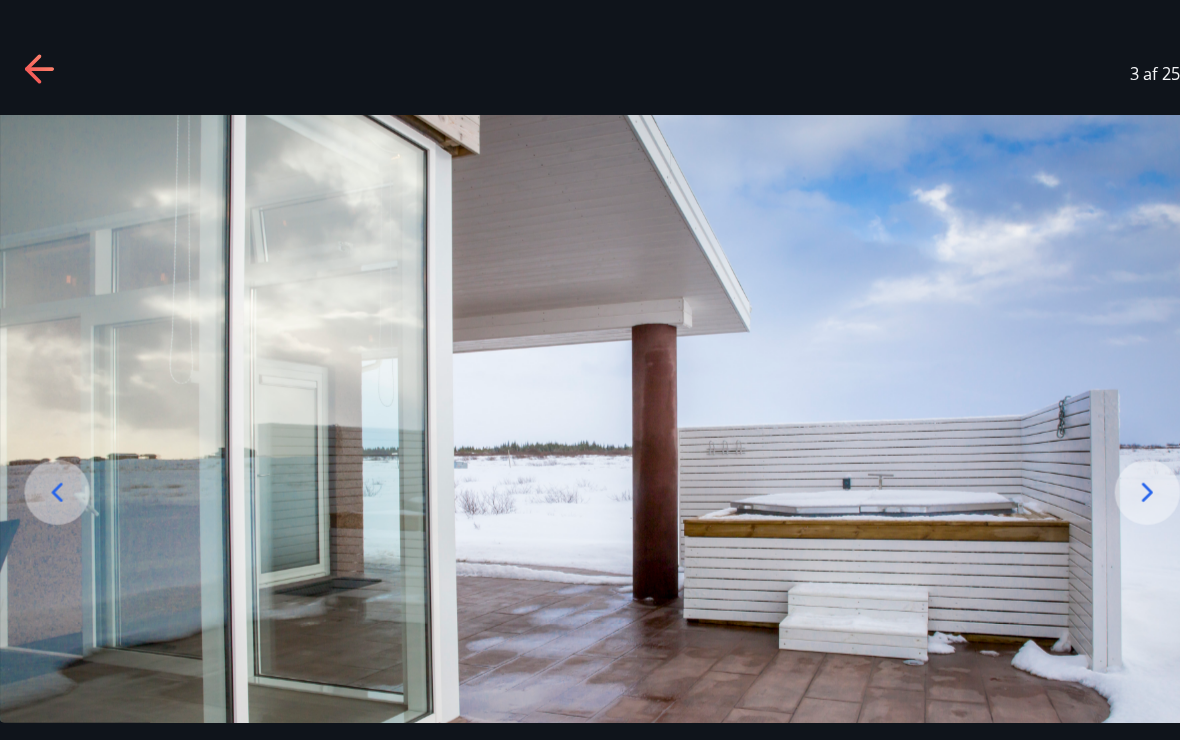 click at bounding box center [1124, 482] 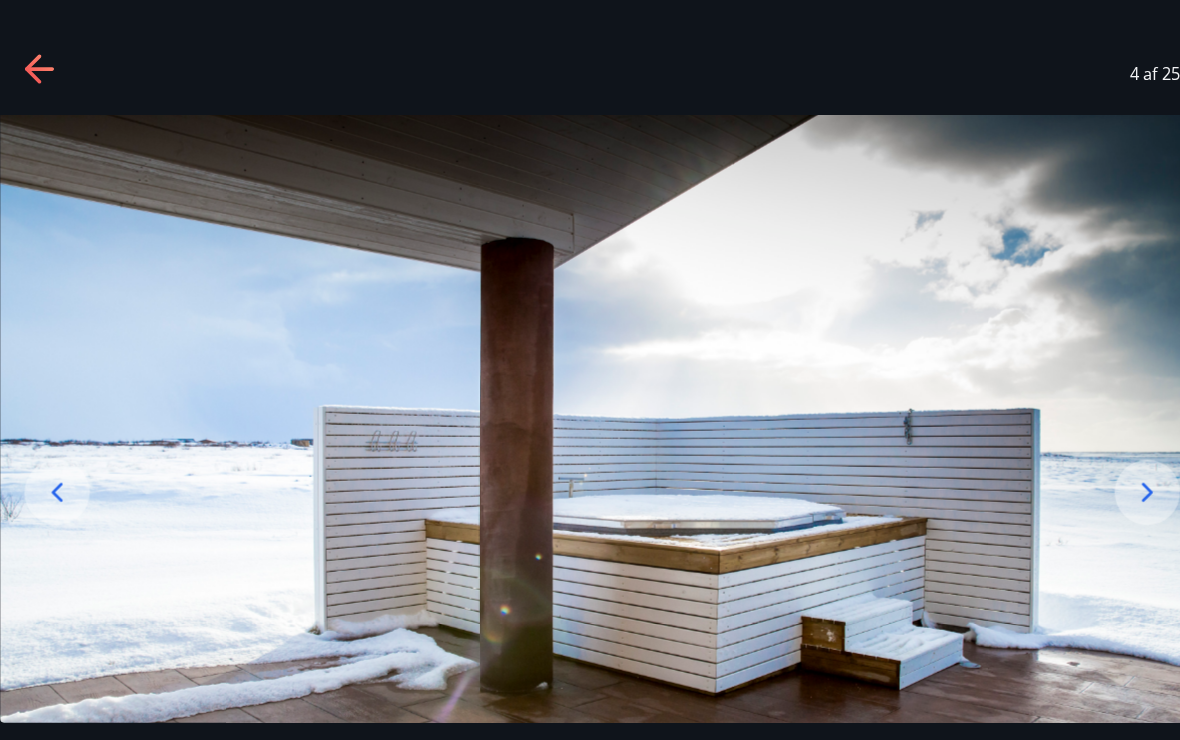 click 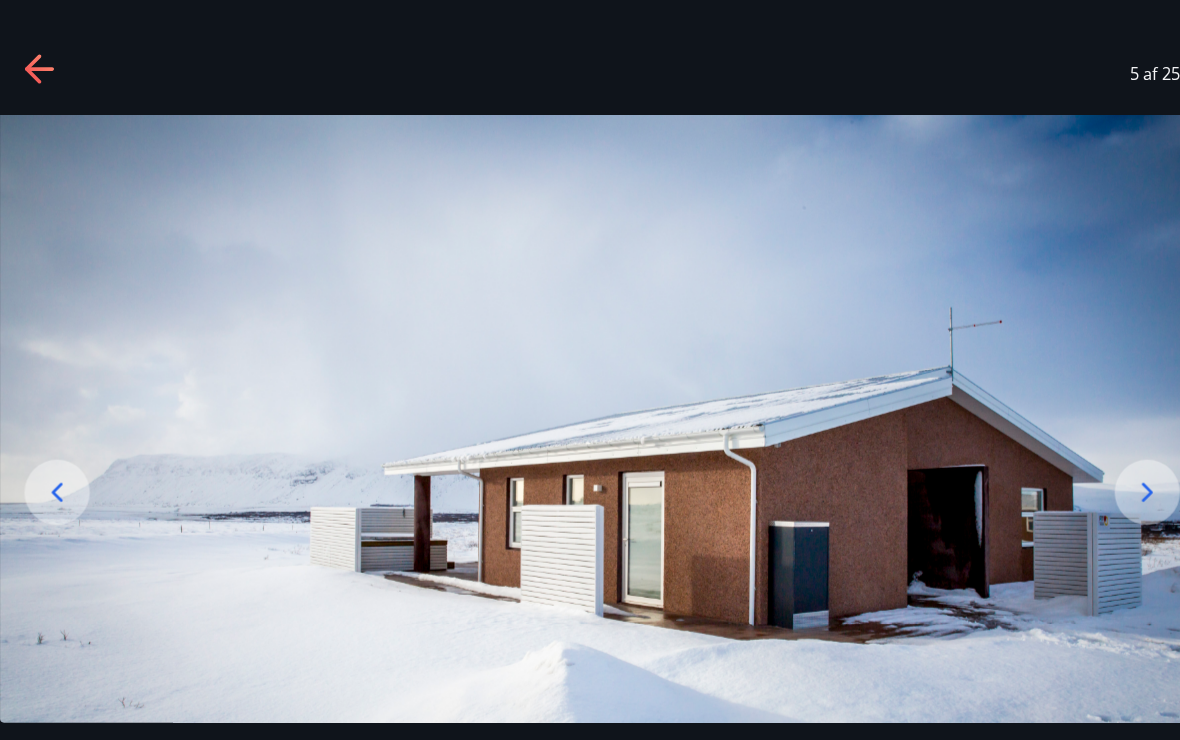 click 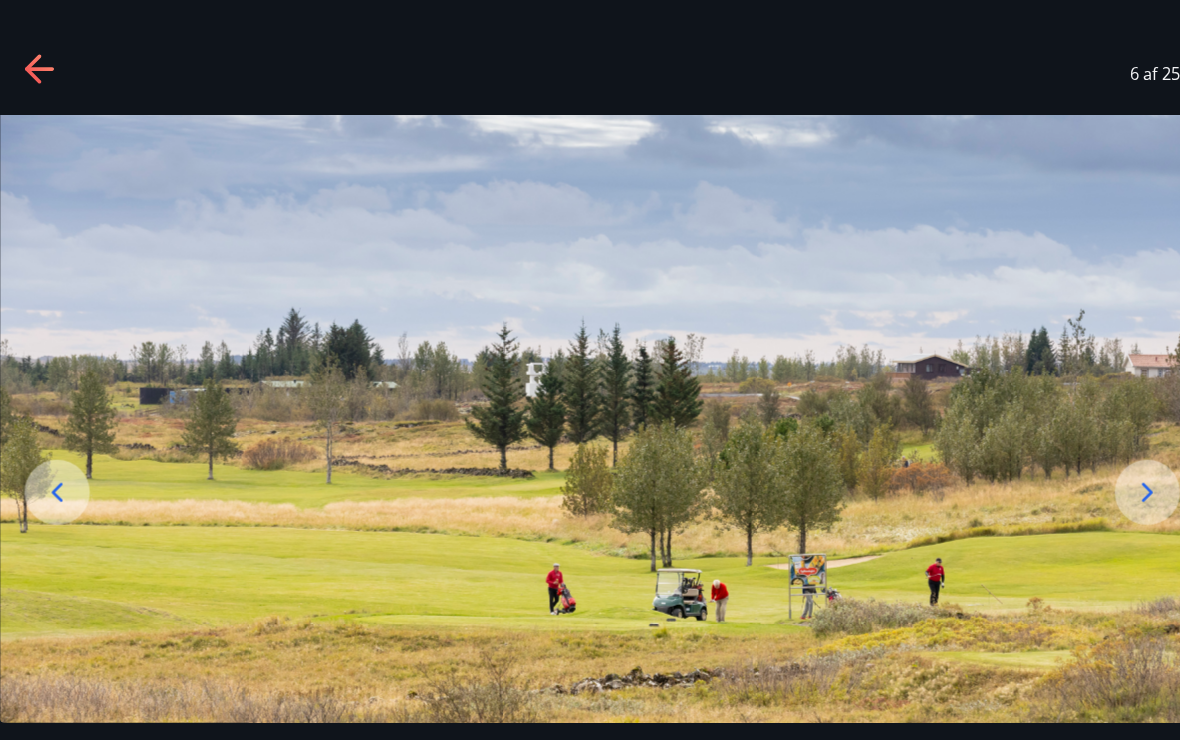 click 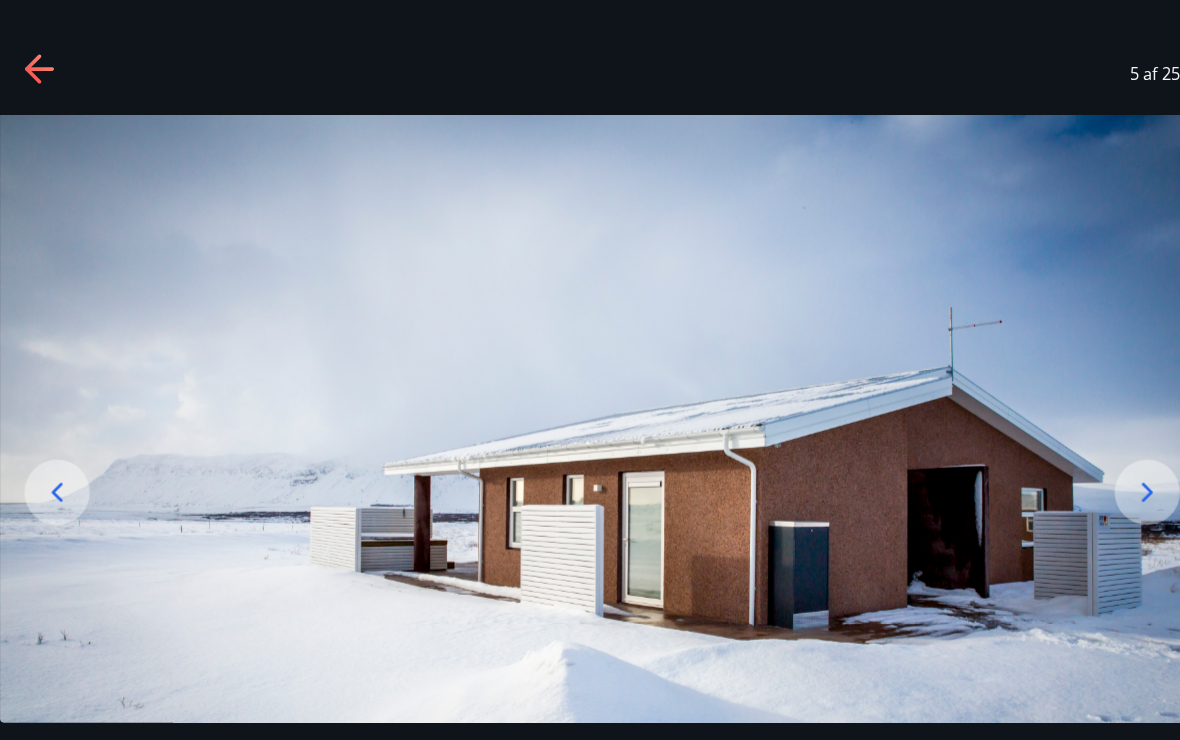 click 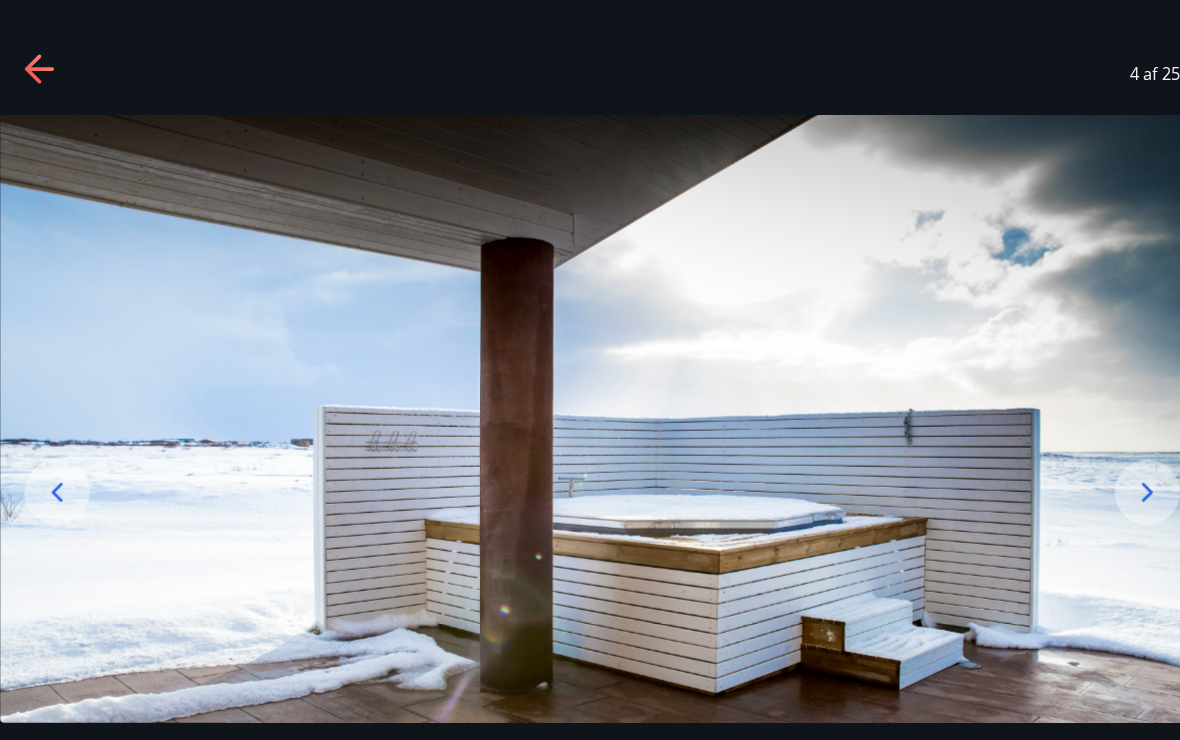 click 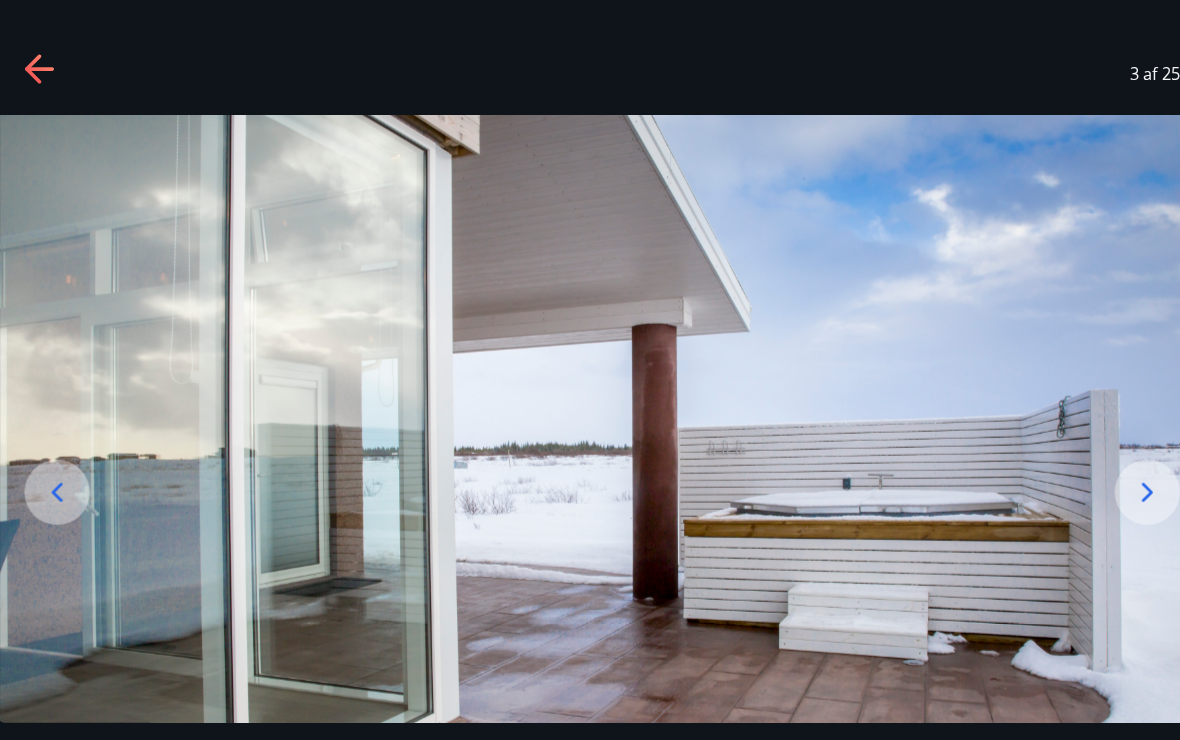 click 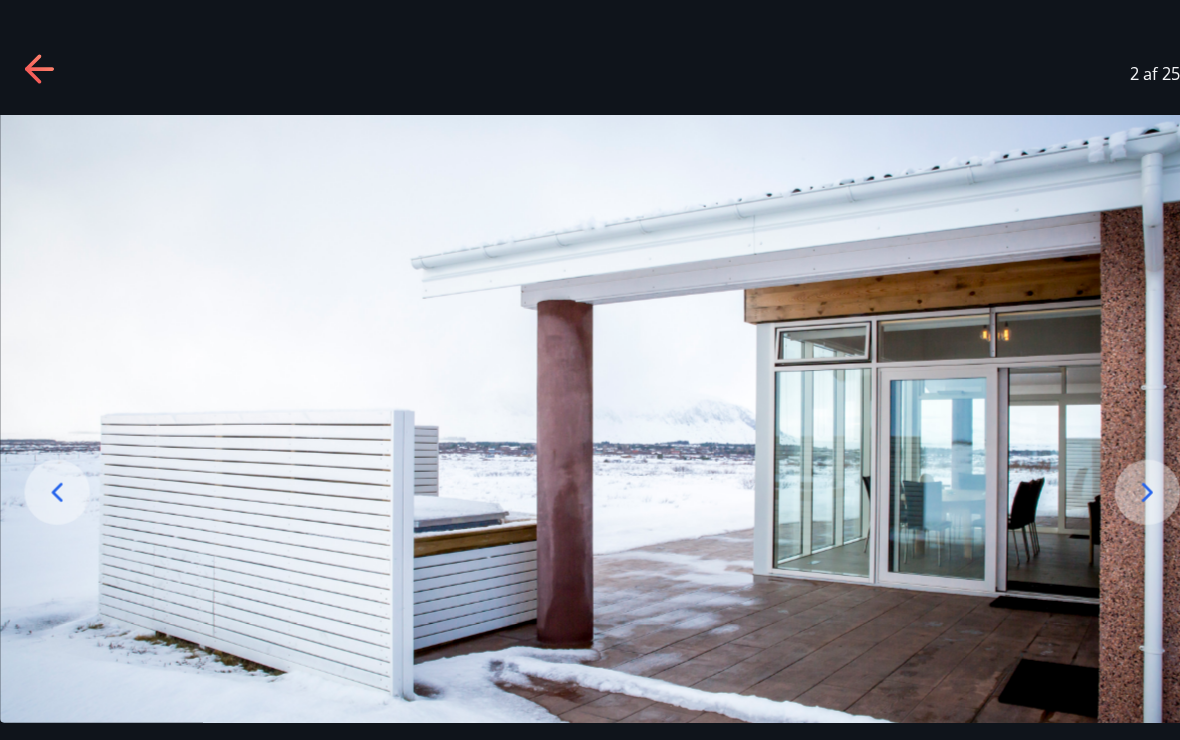 click 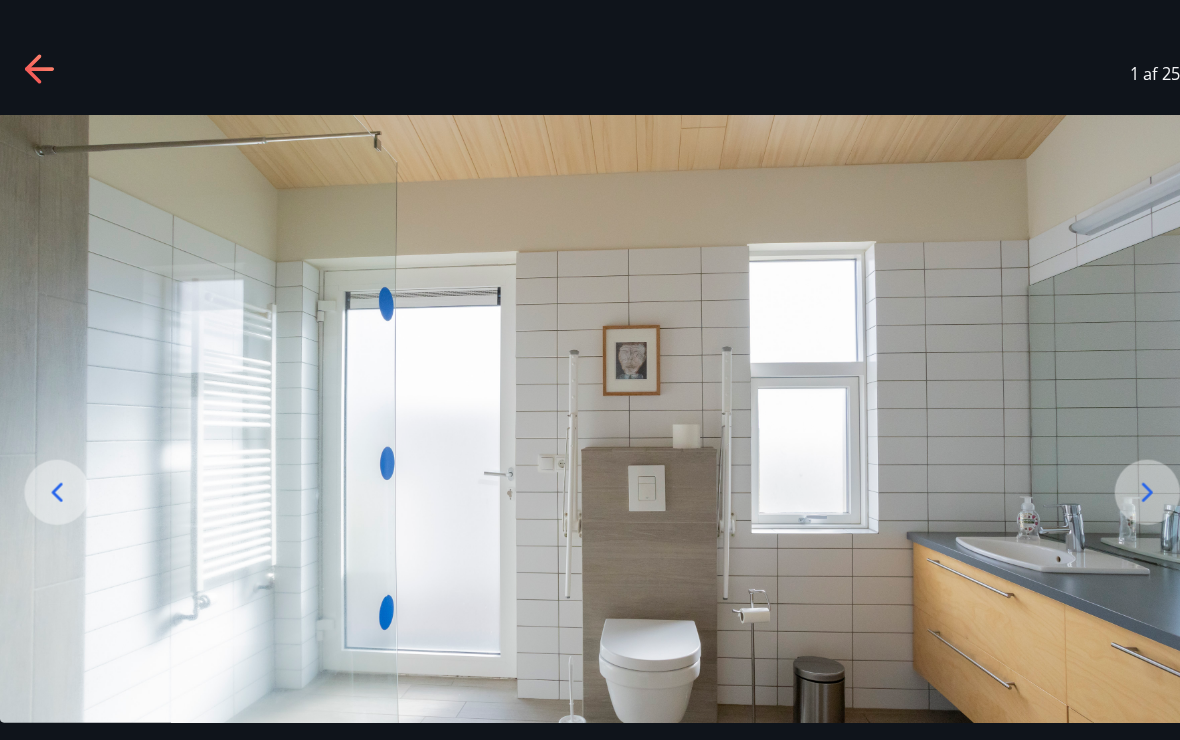 click 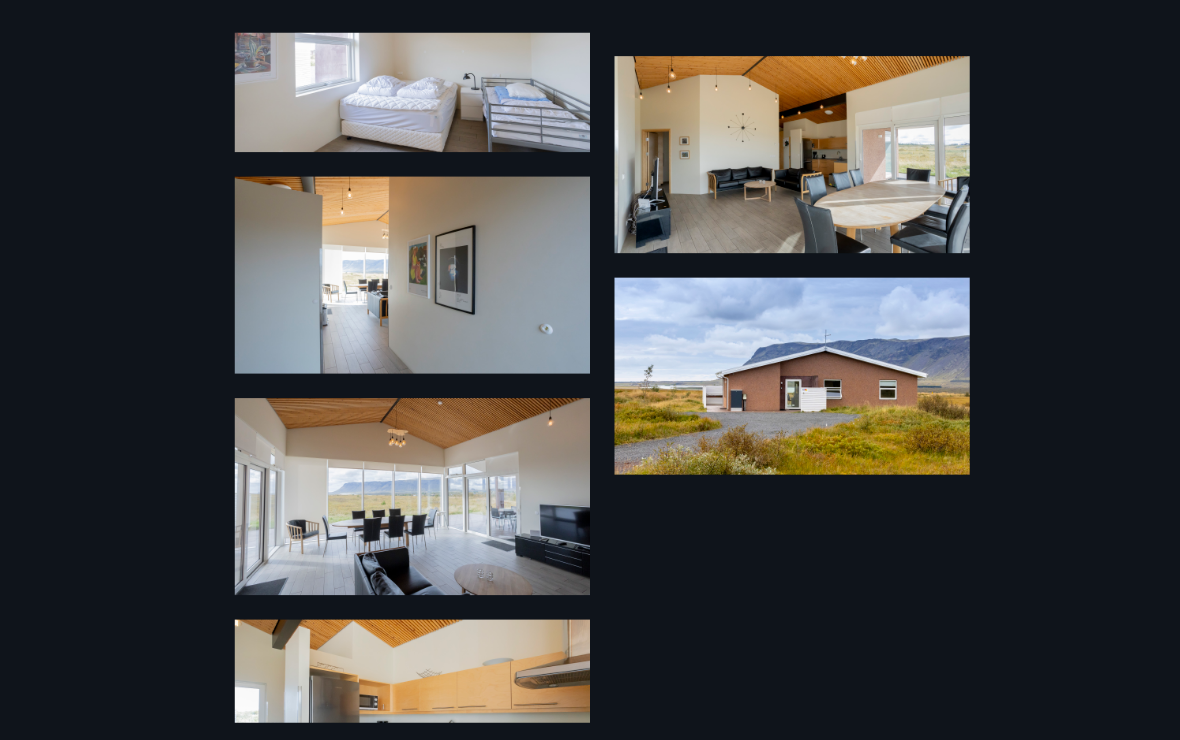 scroll, scrollTop: 1709, scrollLeft: 0, axis: vertical 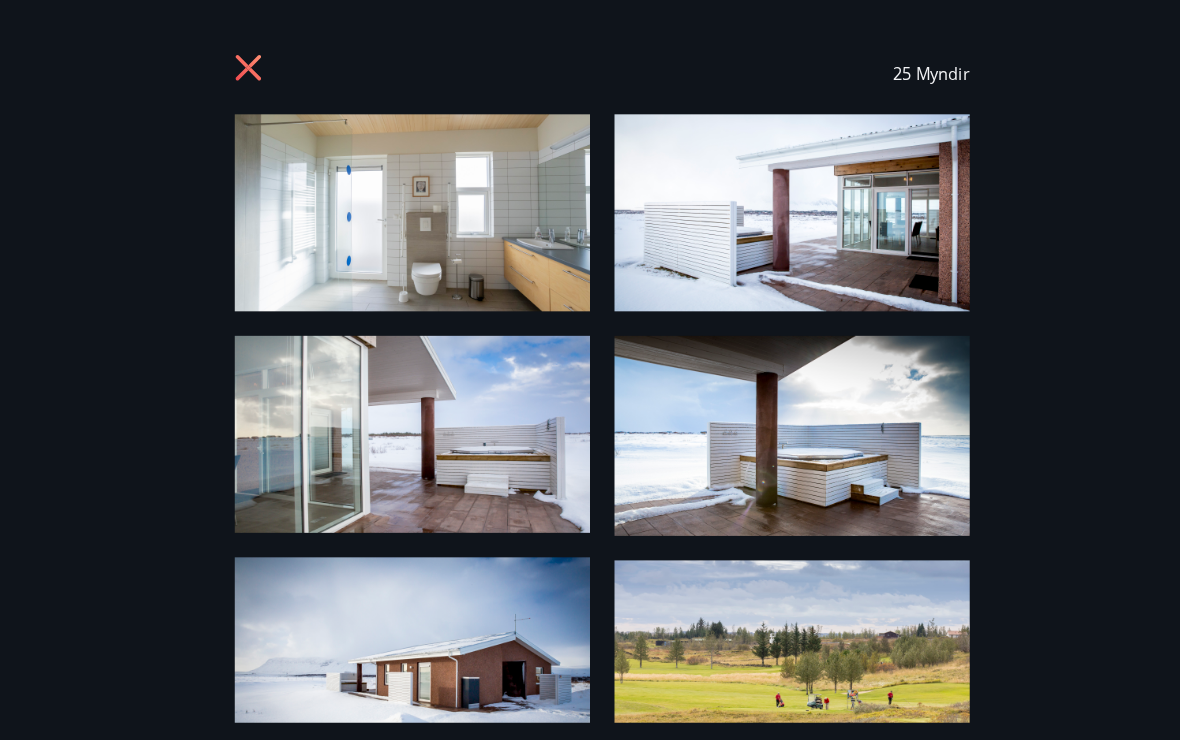 click 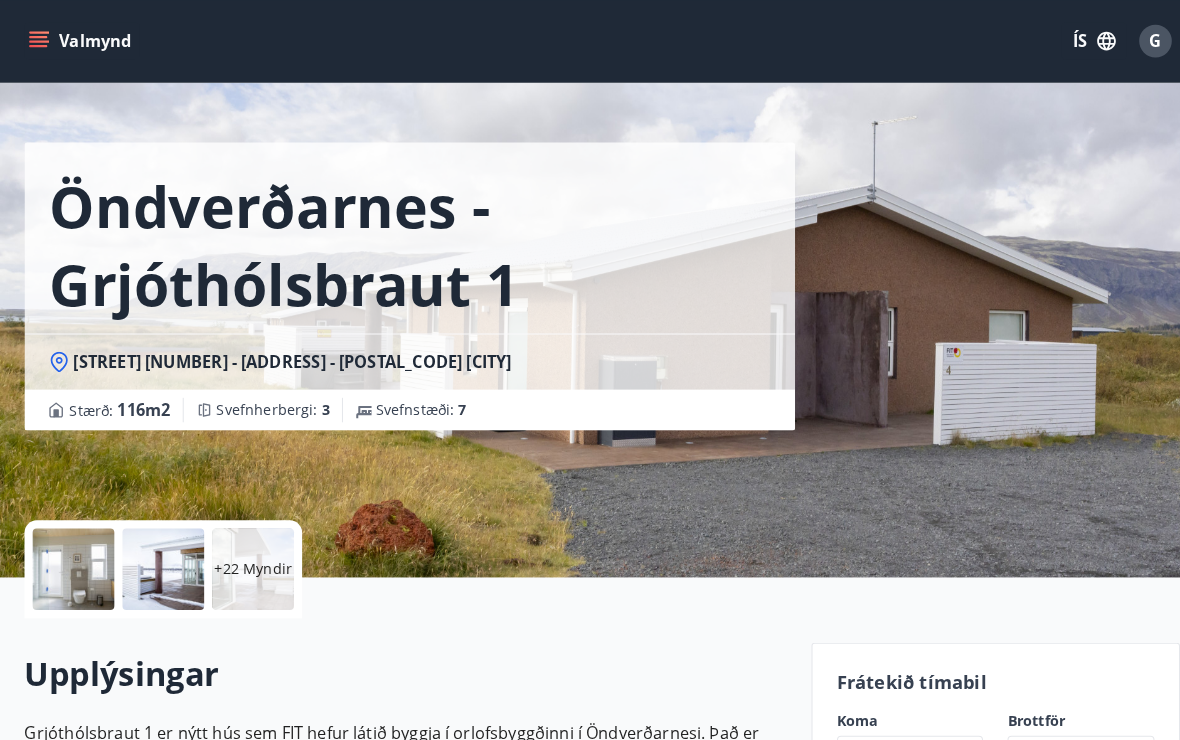 scroll, scrollTop: 0, scrollLeft: 0, axis: both 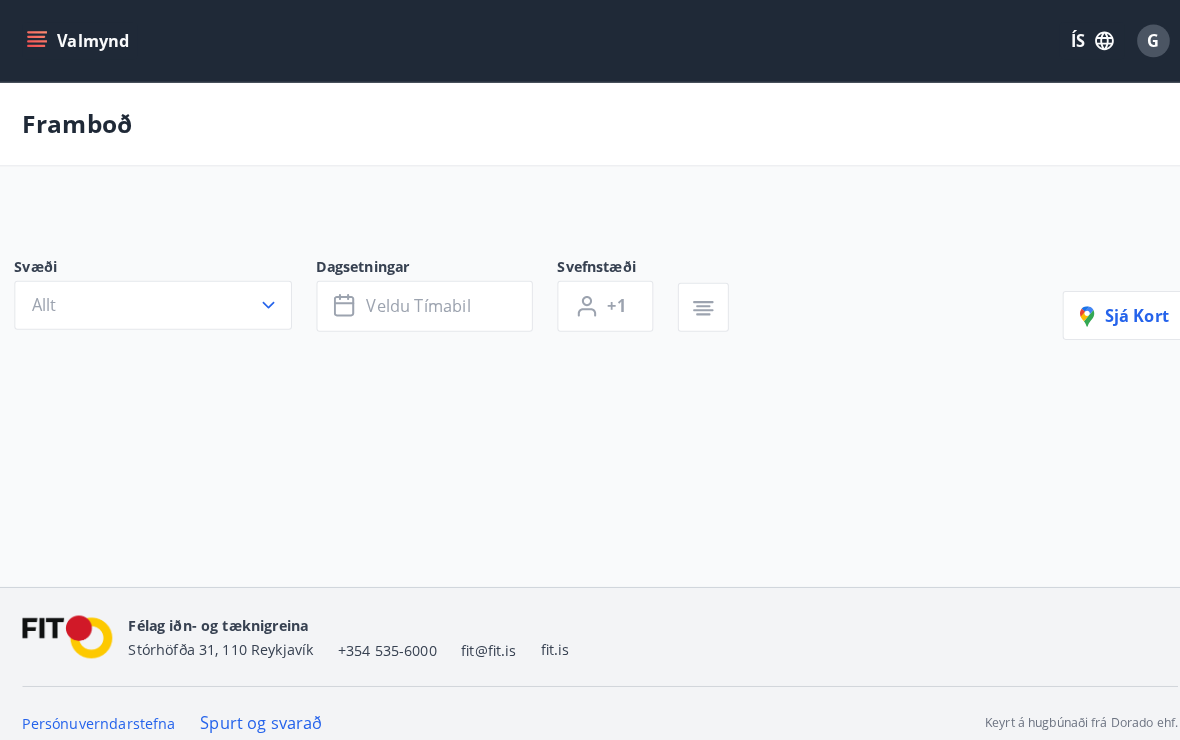 click on "Valmynd" at bounding box center (80, 40) 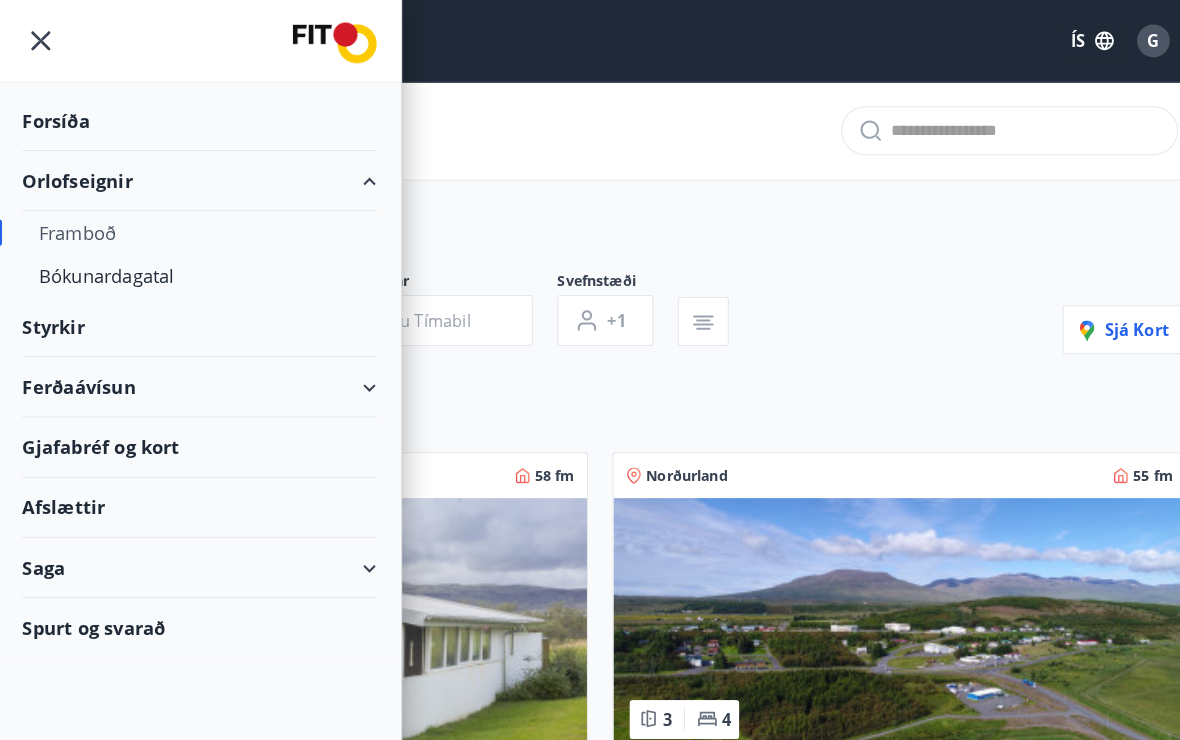 click on "Framboð" at bounding box center (197, 228) 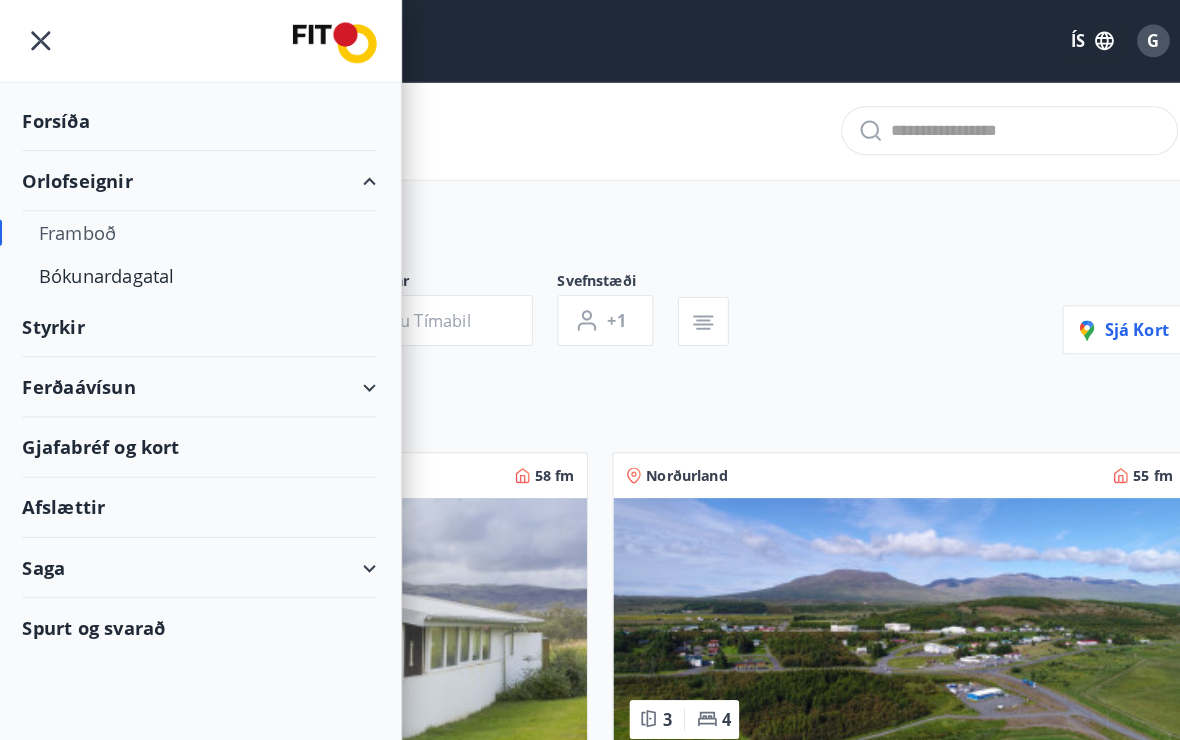 click on "Framboð" at bounding box center [197, 228] 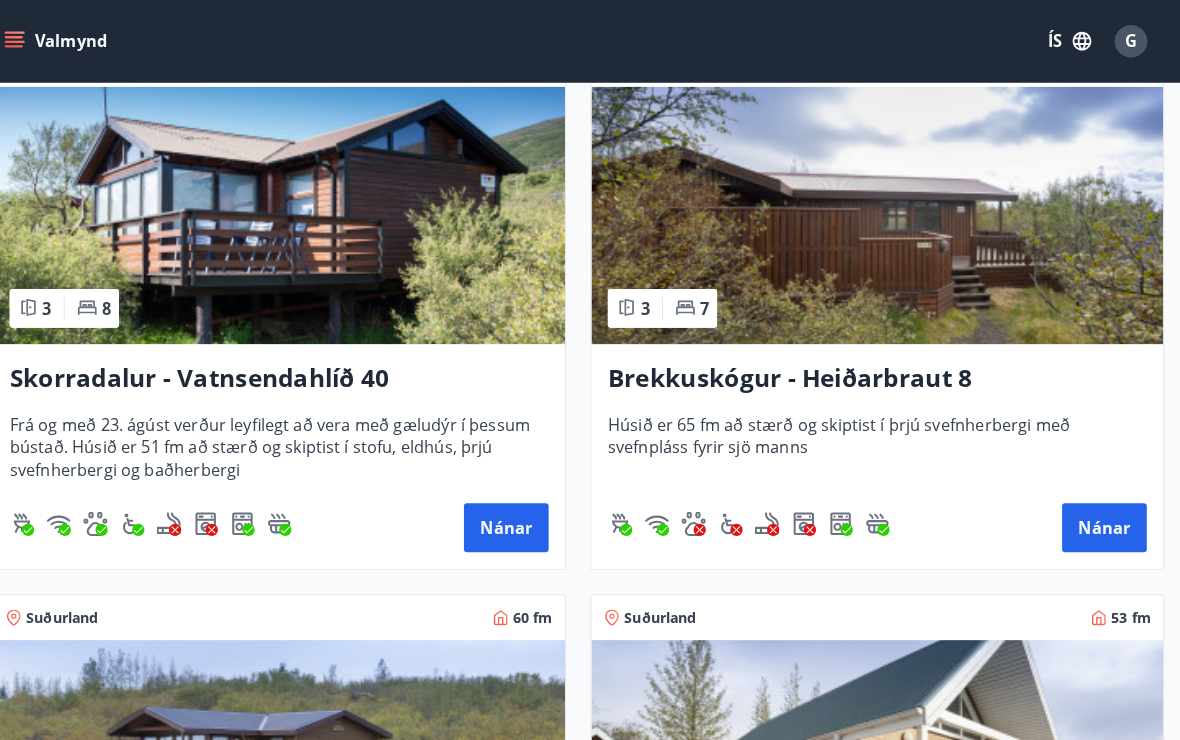 scroll, scrollTop: 4196, scrollLeft: 0, axis: vertical 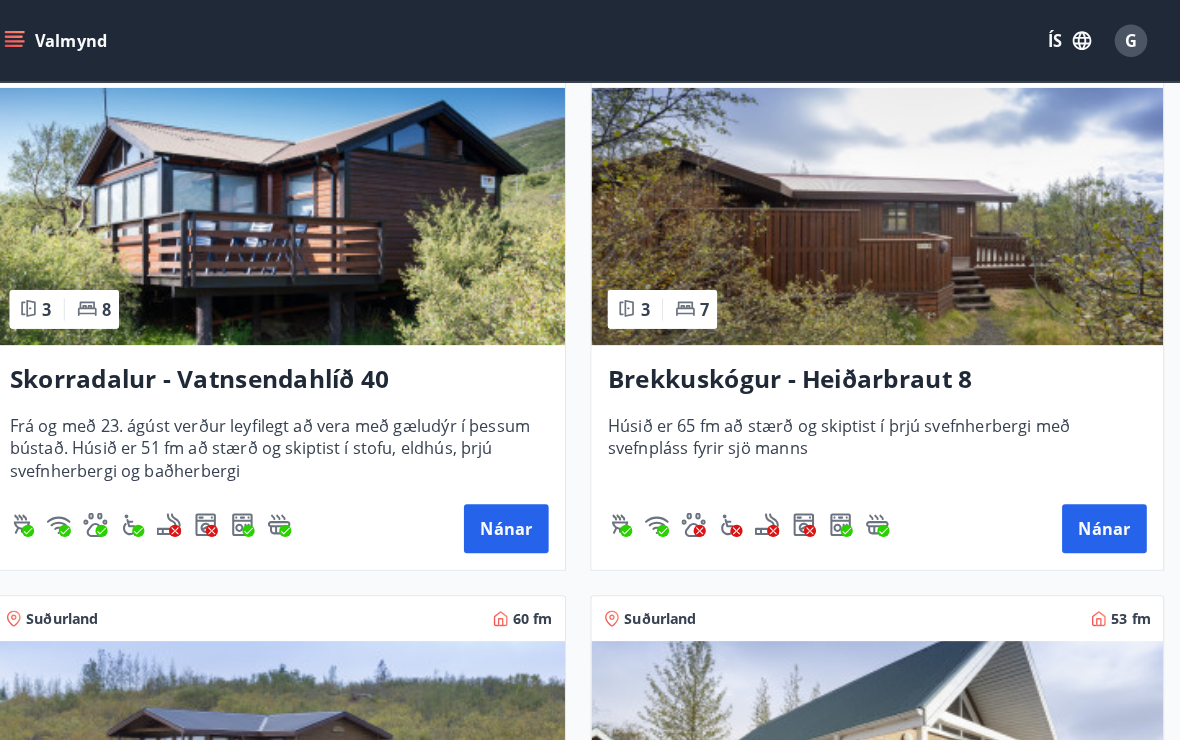 click on "Brekkuskógur - Heiðarbraut 8" at bounding box center [883, 372] 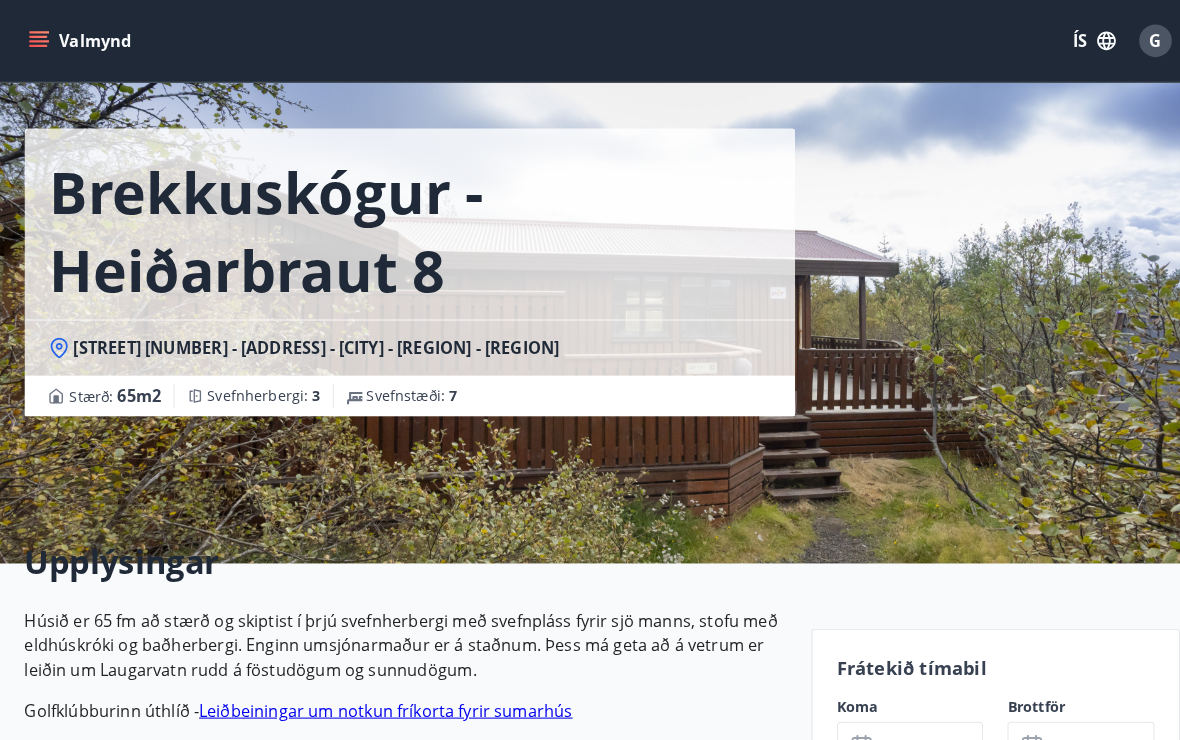 scroll, scrollTop: 0, scrollLeft: 0, axis: both 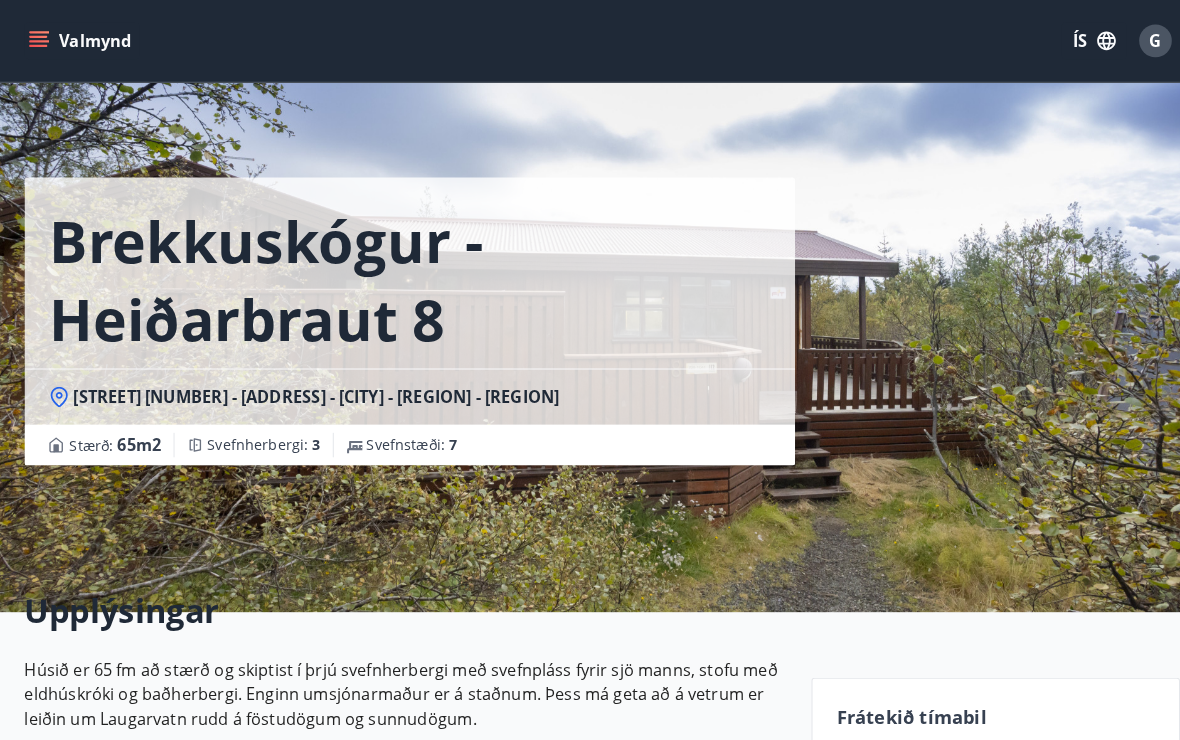 click on "[STREET] [NUMBER] - [ADDRESS] [STREET] [NUMBER] - [ADDRESS] - [CITY] - [REGION] [SIZE] : [NUMBER] m2 [ROOMS] : [NUMBER] [SLEEPING_PLACES] : [NUMBER]" at bounding box center [401, 300] 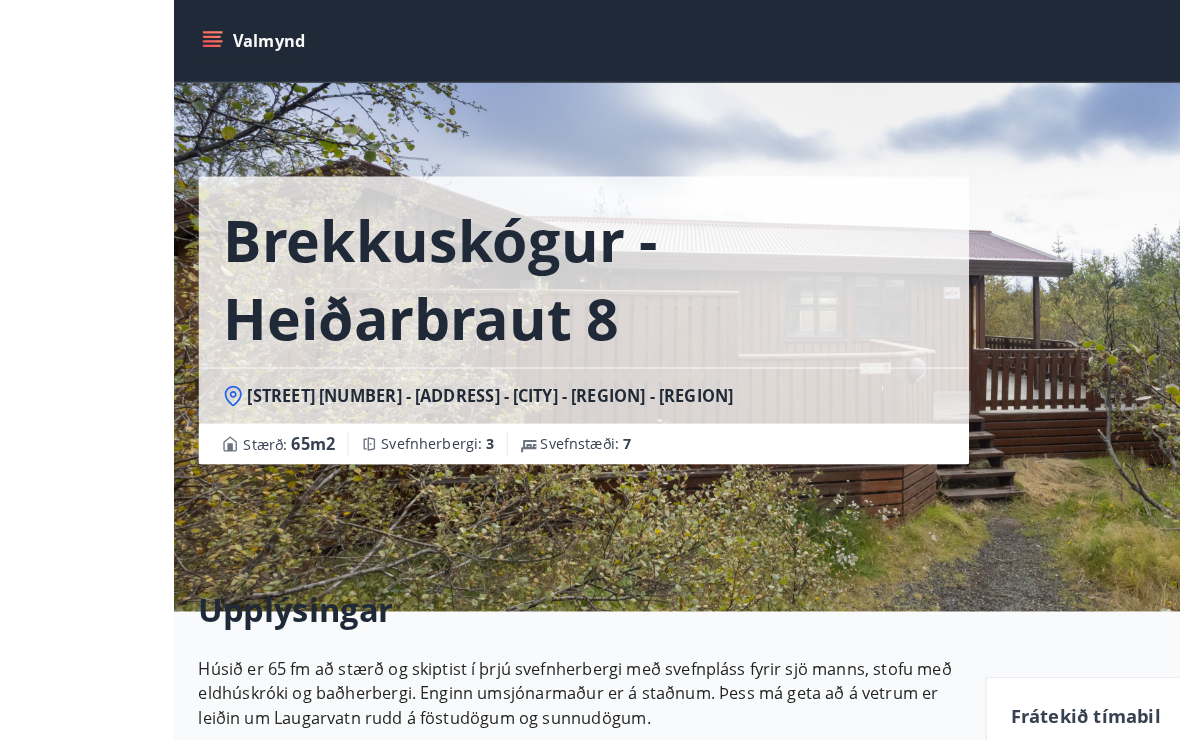 scroll, scrollTop: 0, scrollLeft: 0, axis: both 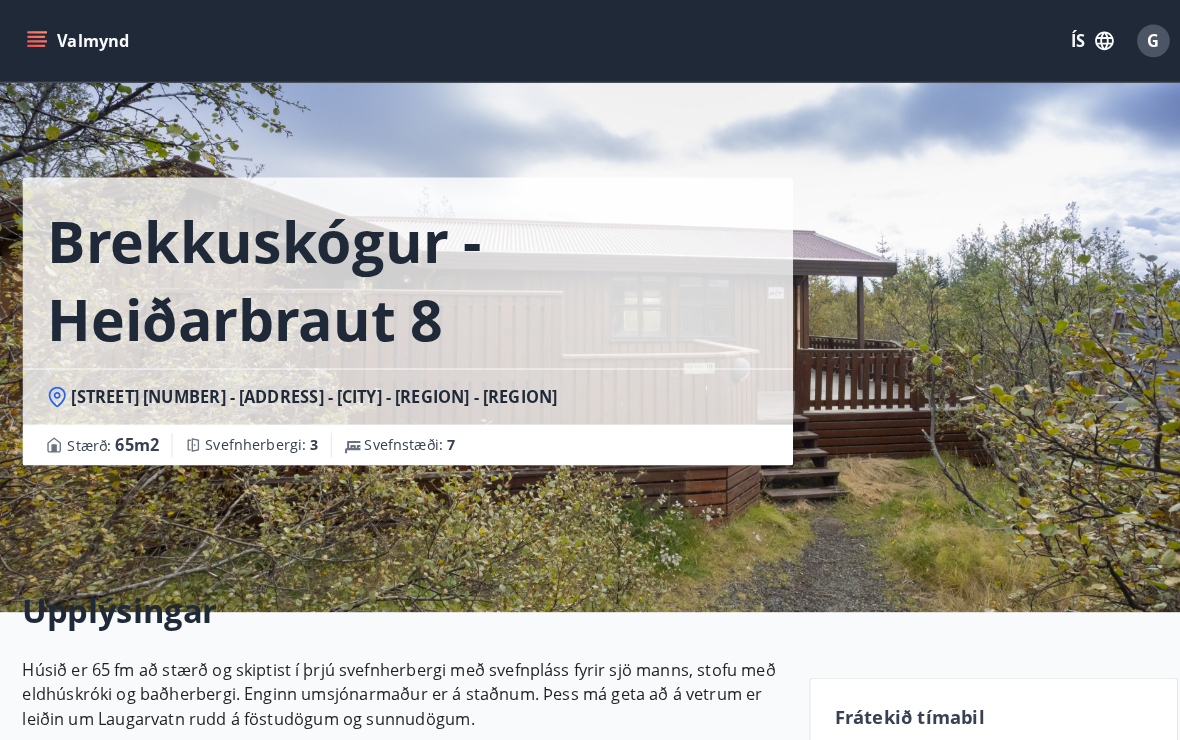 click on "[STREET] [NUMBER] - [ADDRESS] - [CITY] - [REGION] - [REGION]" at bounding box center (401, 389) 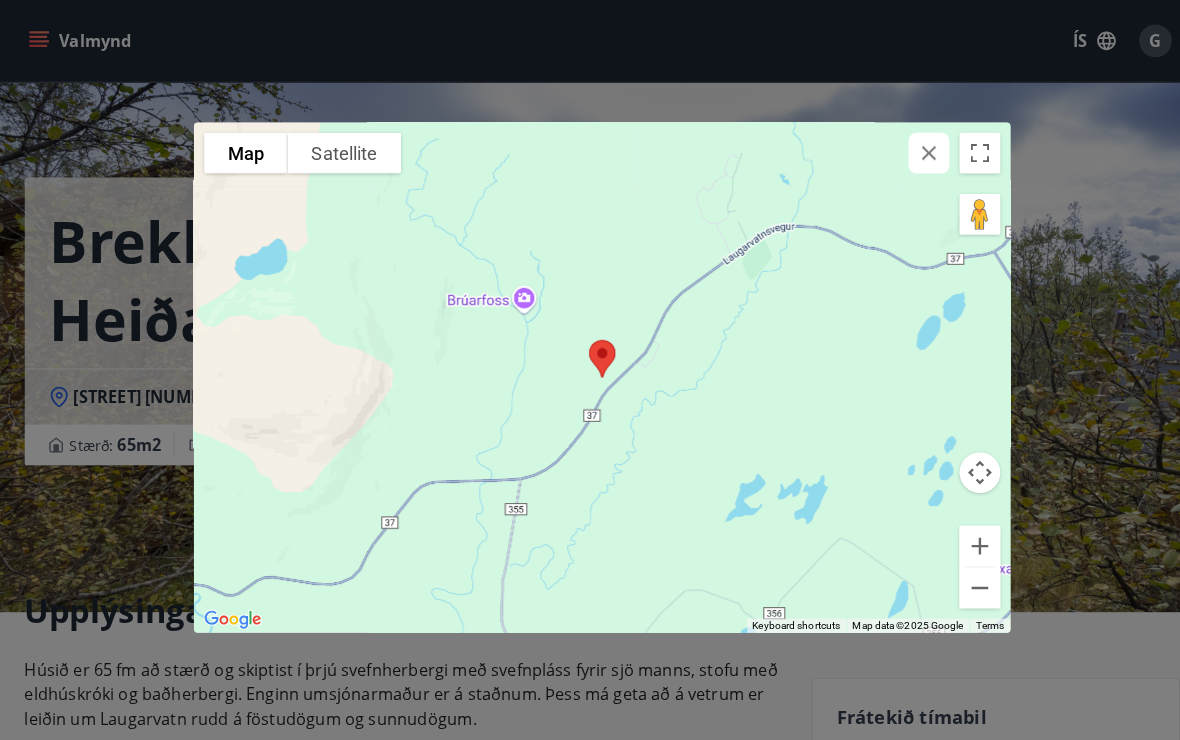 click at bounding box center (590, 370) 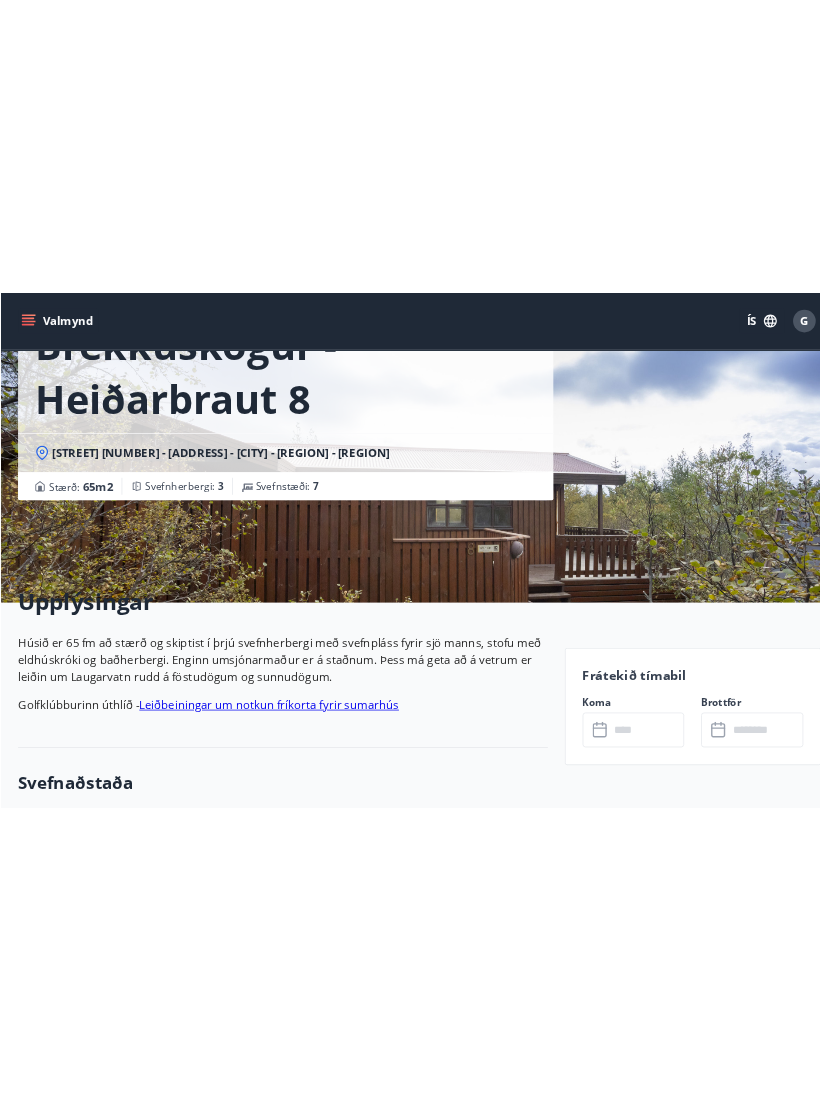 scroll, scrollTop: 0, scrollLeft: 0, axis: both 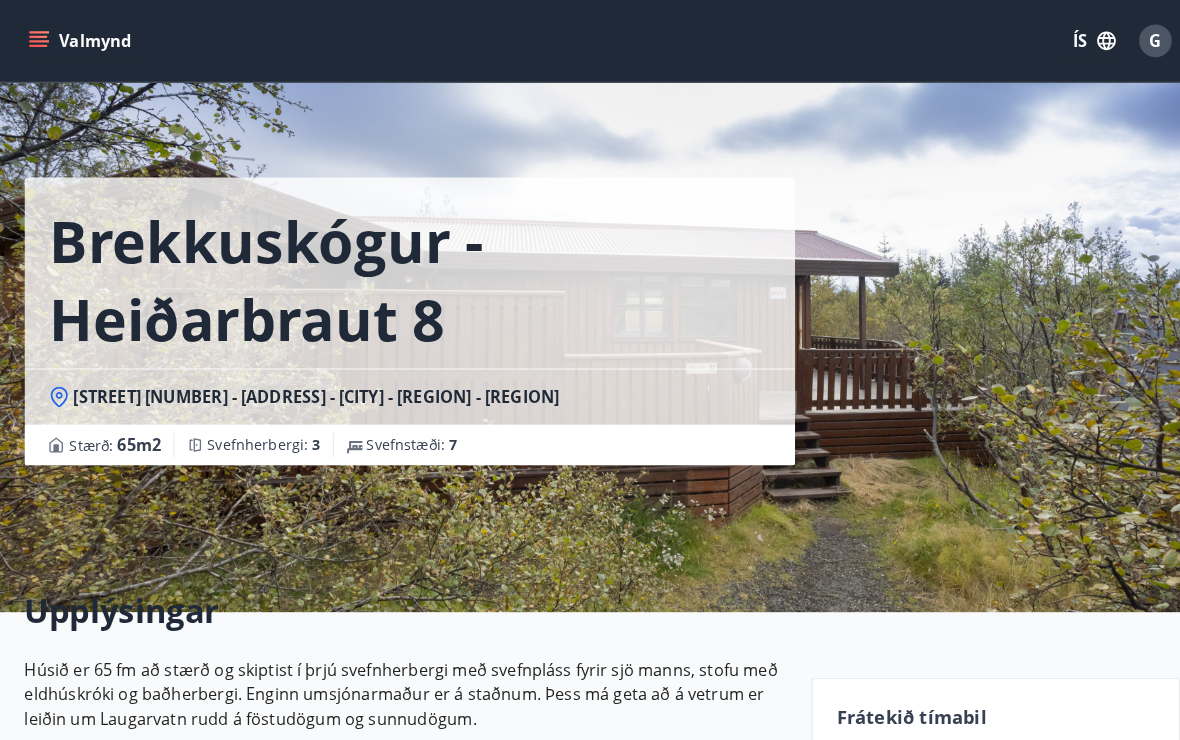 click on "Valmynd" at bounding box center (80, 40) 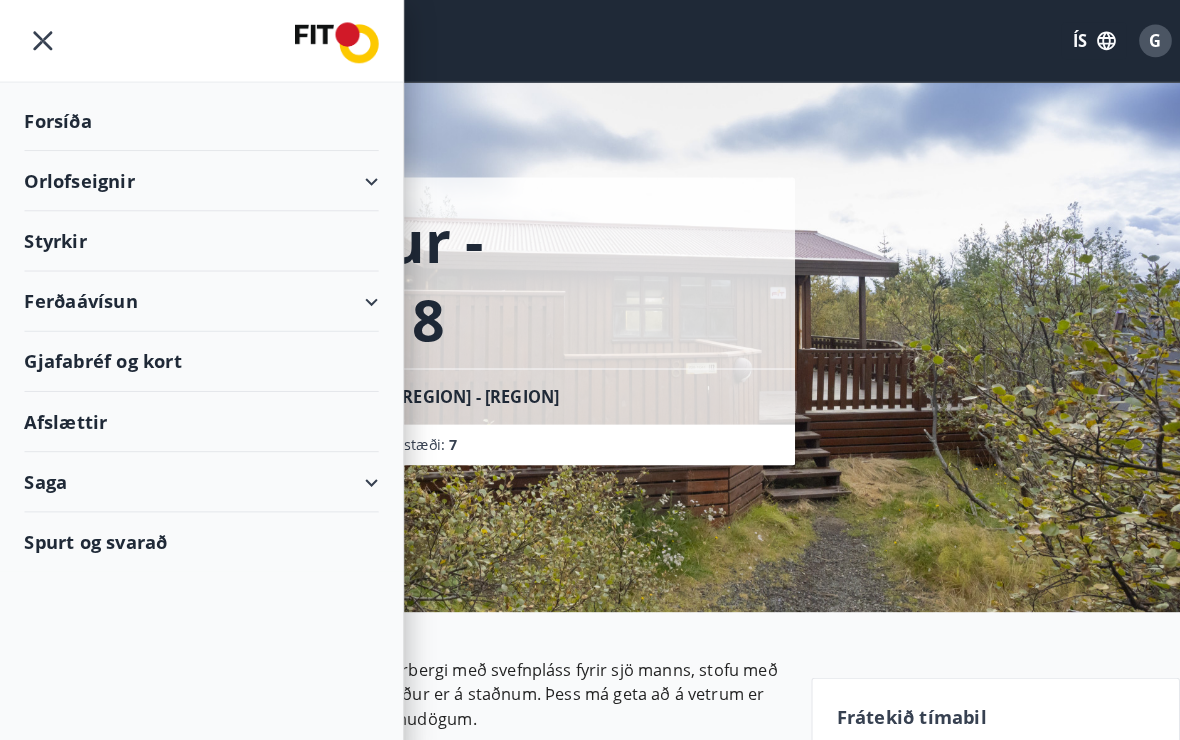 click on "Ferðaávísun" at bounding box center [197, 295] 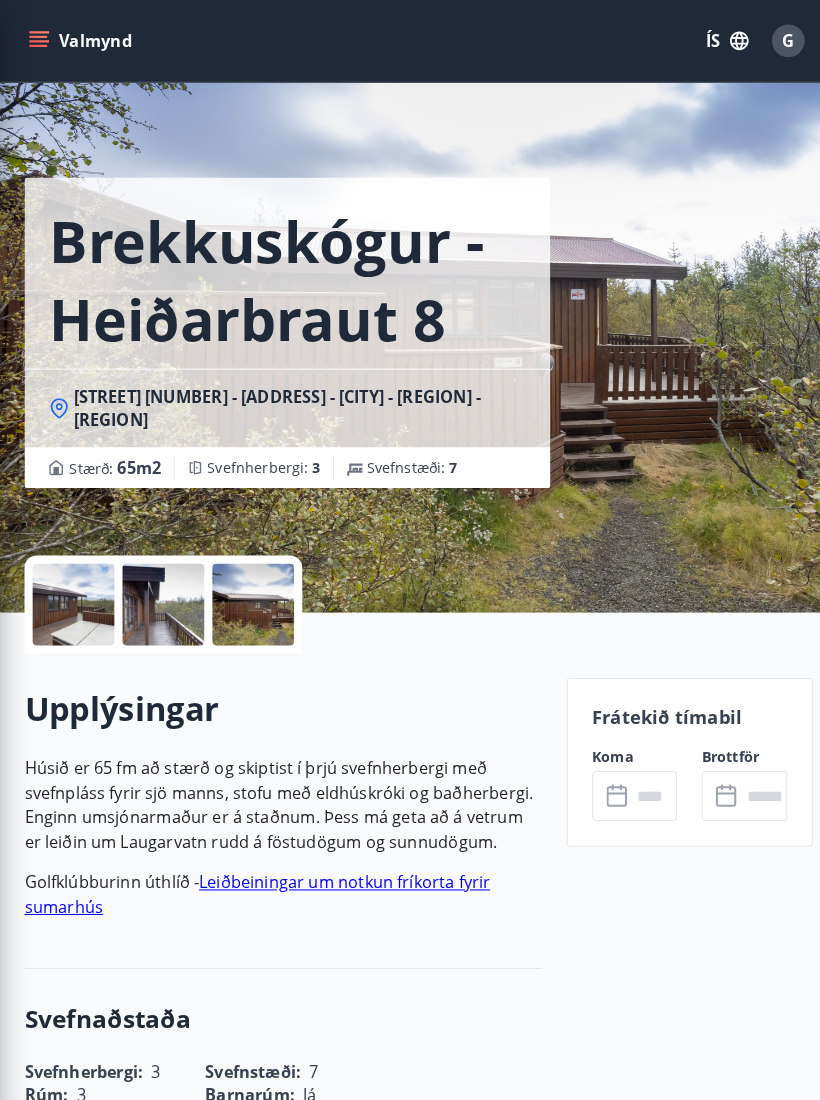 click on "[STREET] [NUMBER] - [ADDRESS] [STREET] [NUMBER] - [ADDRESS] - [CITY] - [REGION] [SIZE] : [NUMBER] m2 [ROOMS] : [NUMBER] [SLEEPING_PLACES] : [NUMBER]" at bounding box center (410, 300) 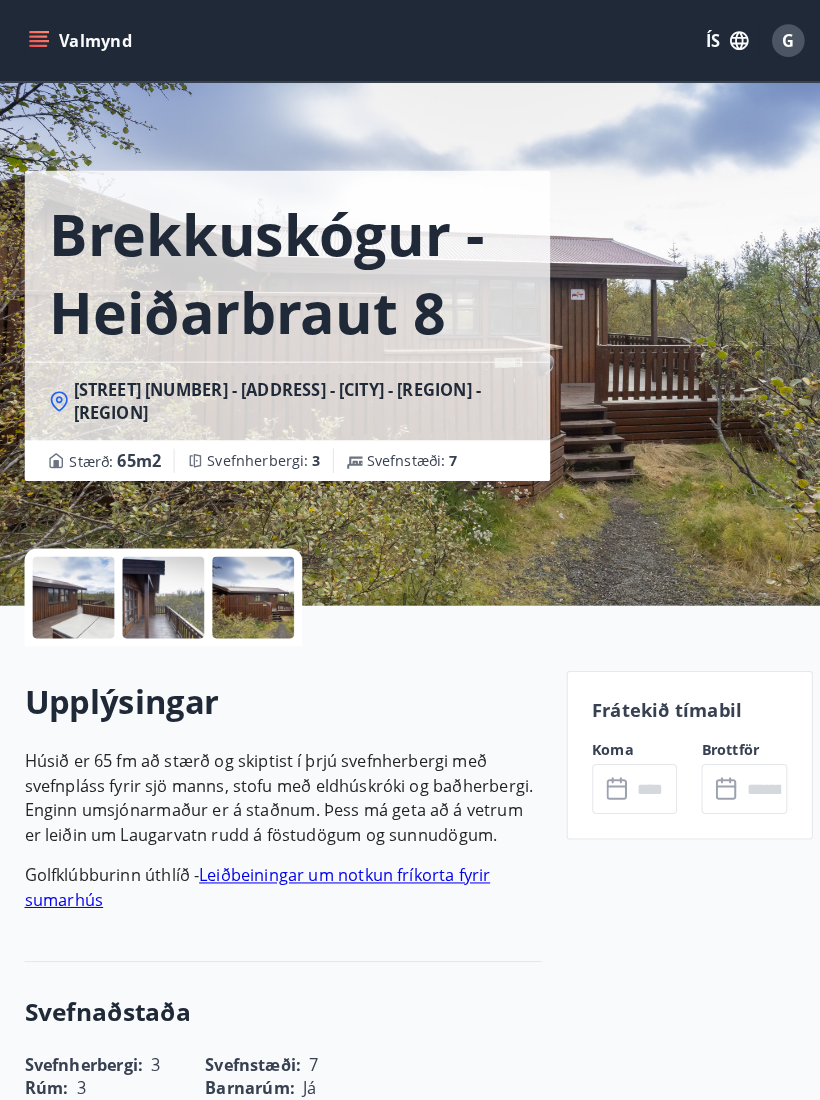 scroll, scrollTop: 9, scrollLeft: 0, axis: vertical 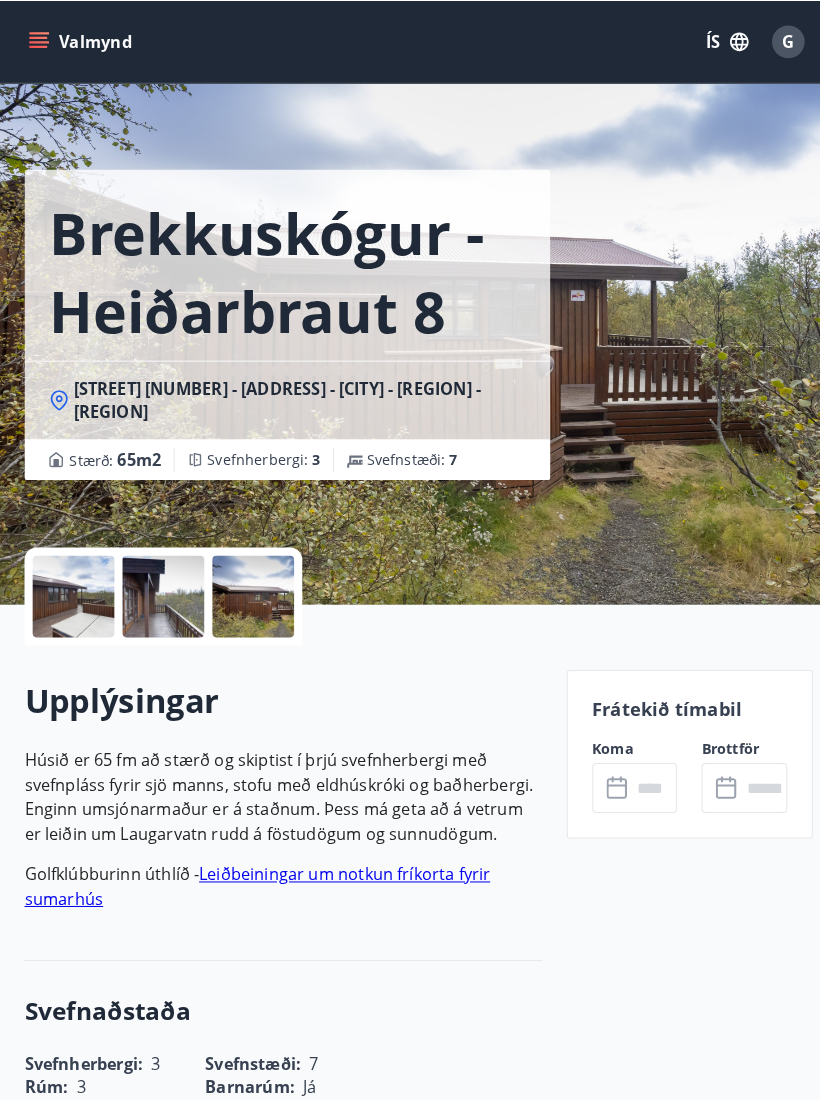 click at bounding box center (72, 583) 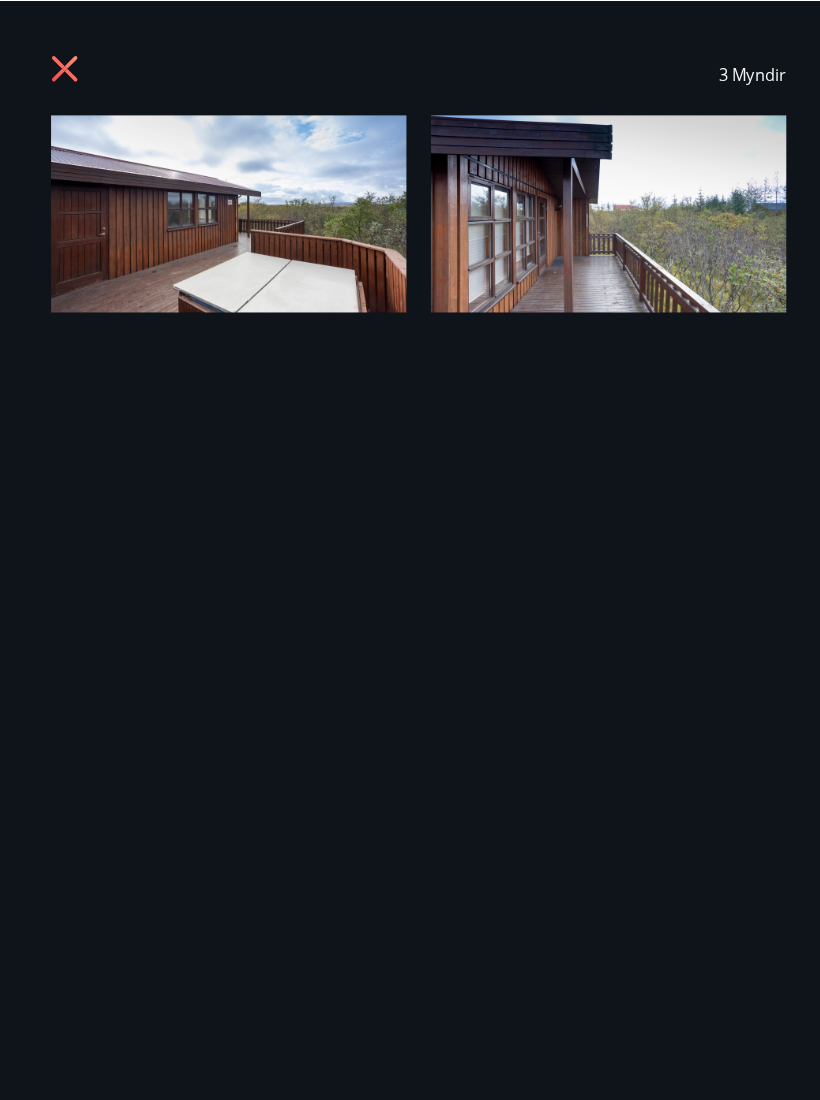 scroll, scrollTop: 8, scrollLeft: 0, axis: vertical 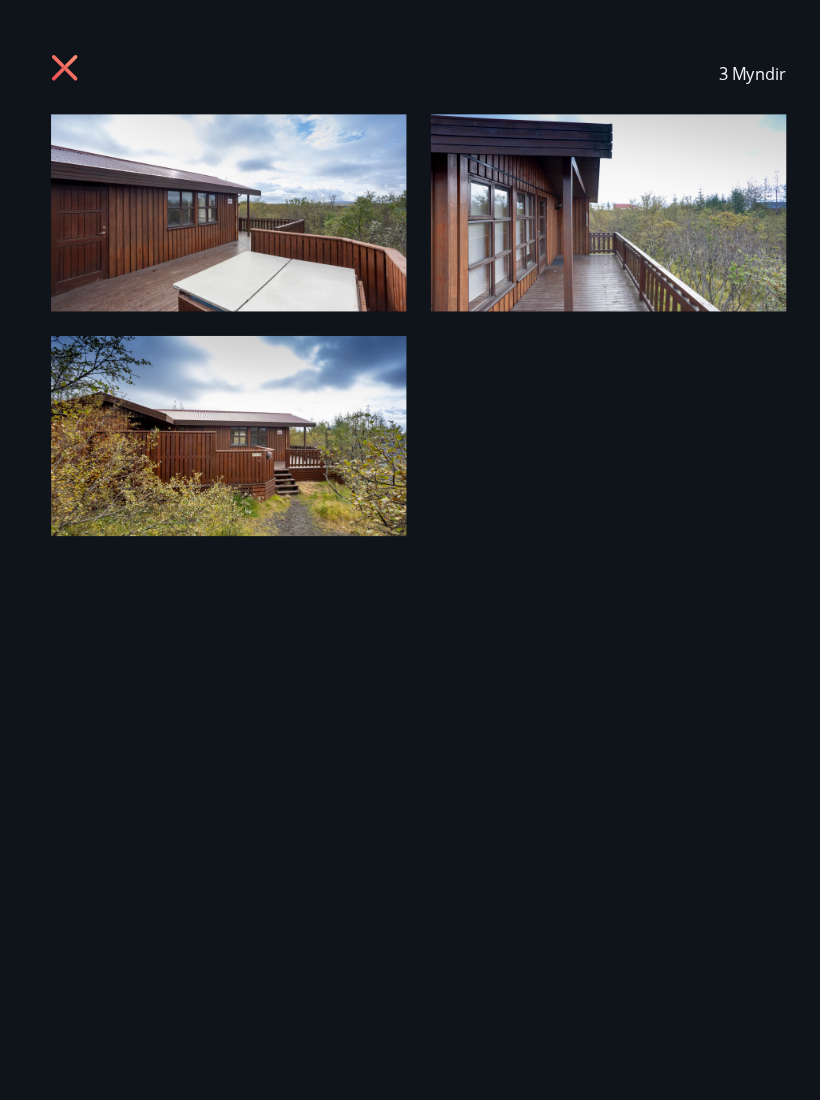 click 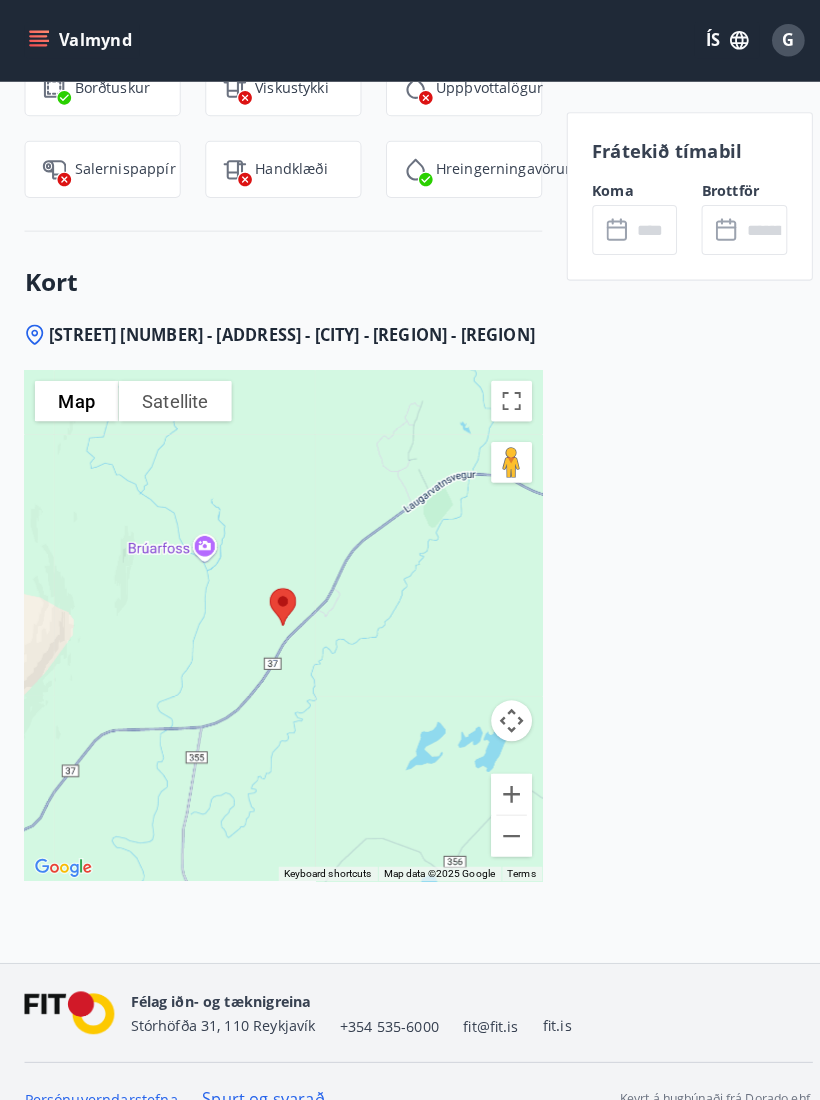 scroll, scrollTop: 2495, scrollLeft: 0, axis: vertical 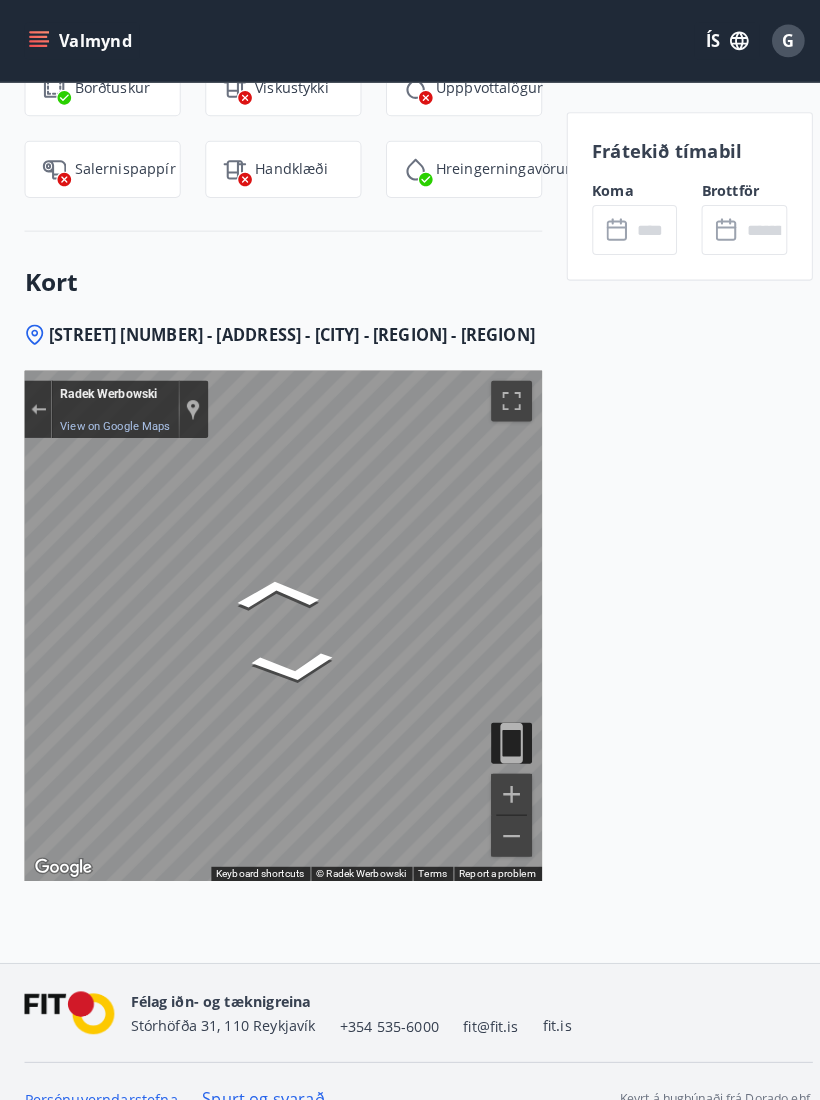 click 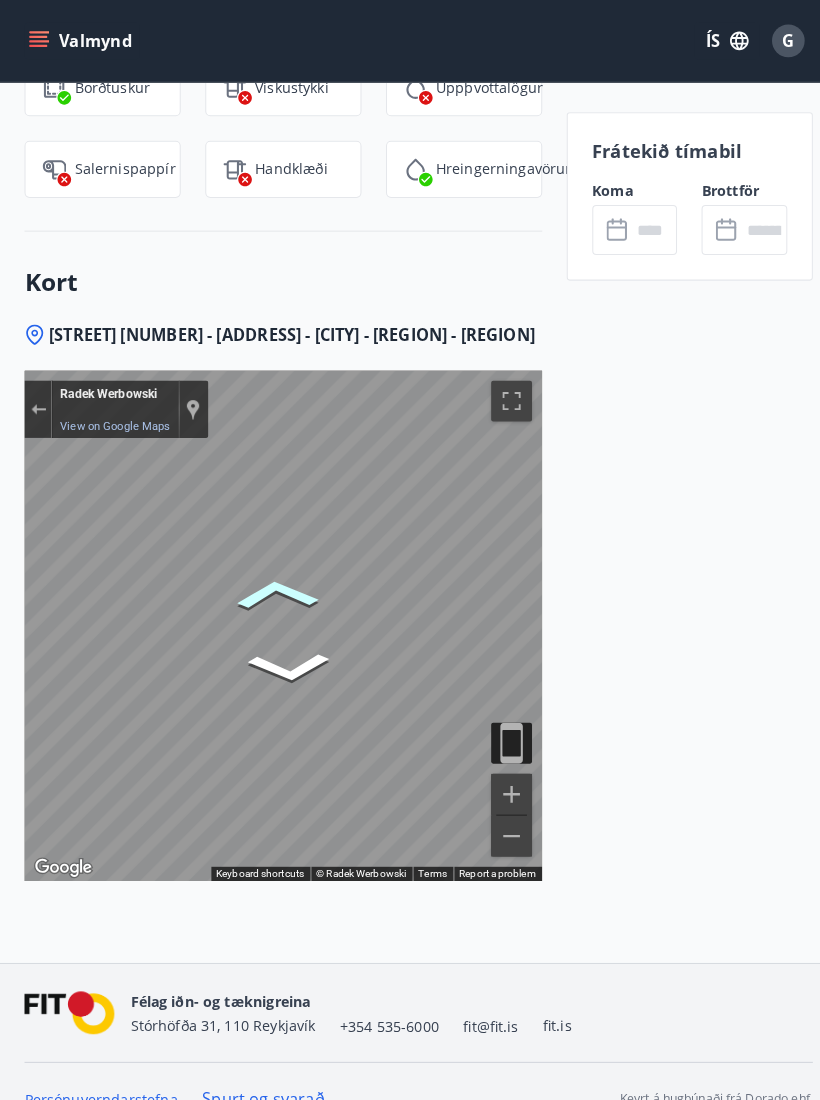 click 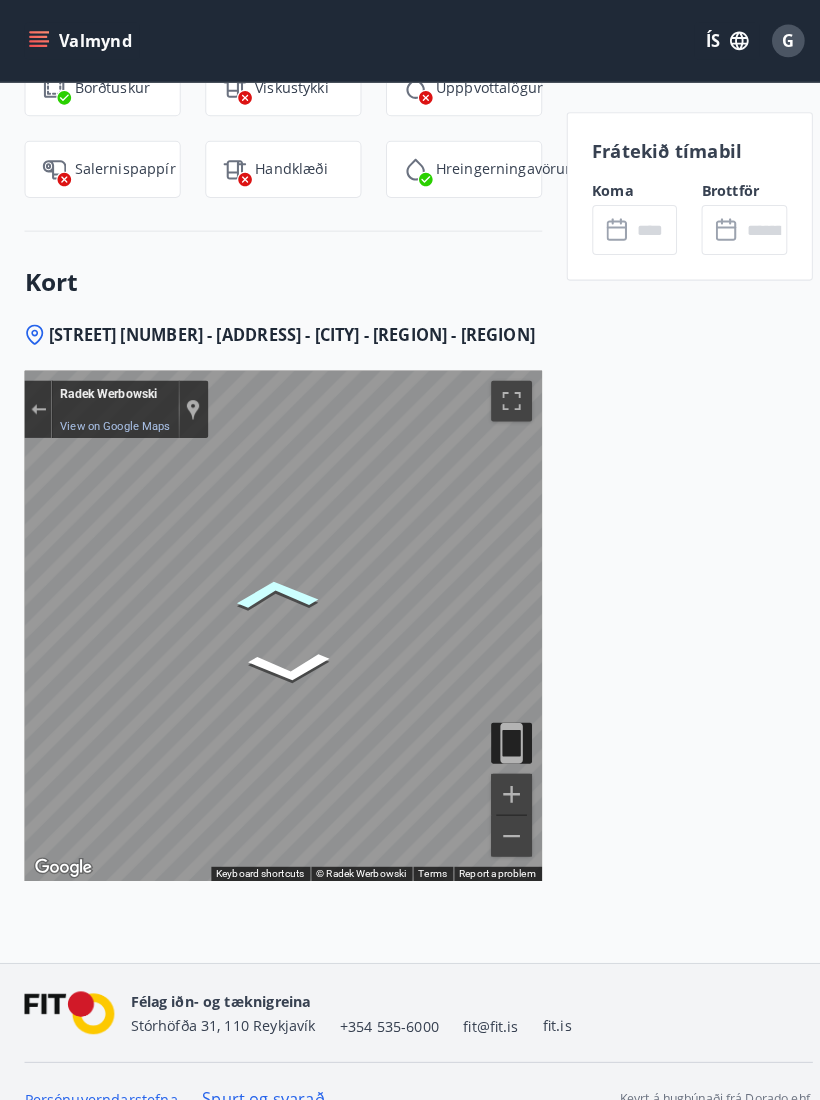 click 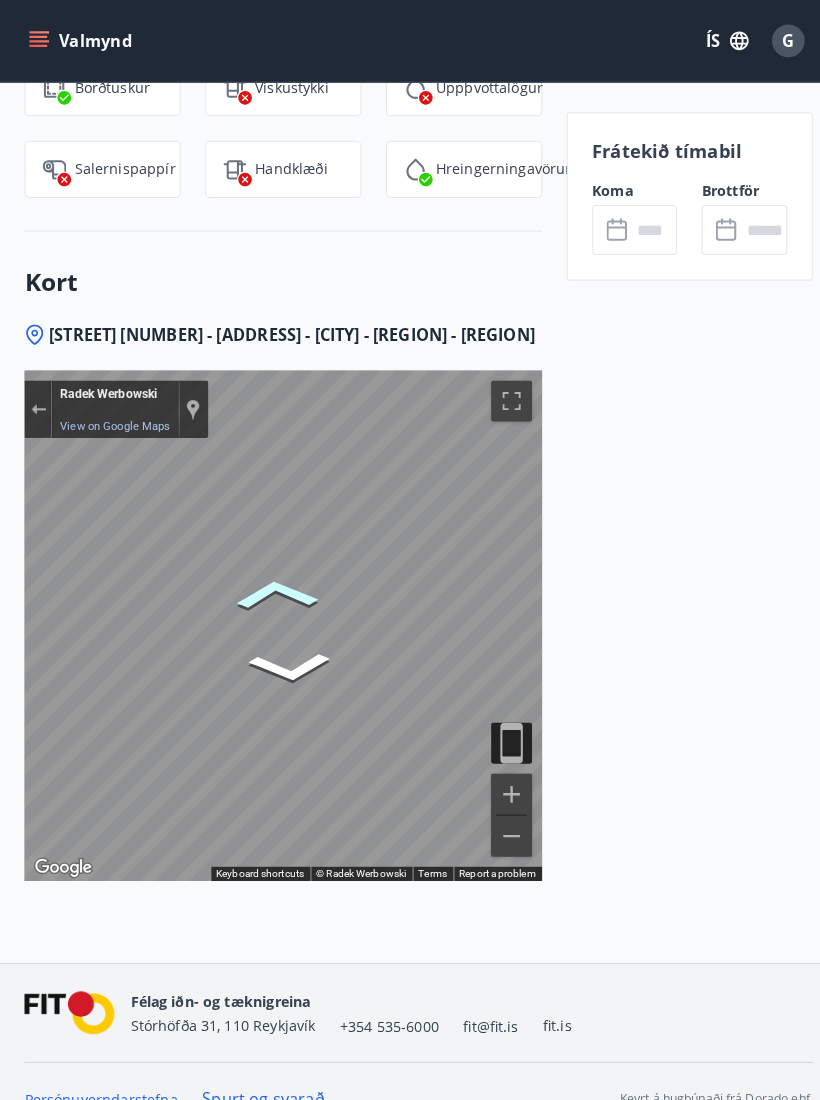 click 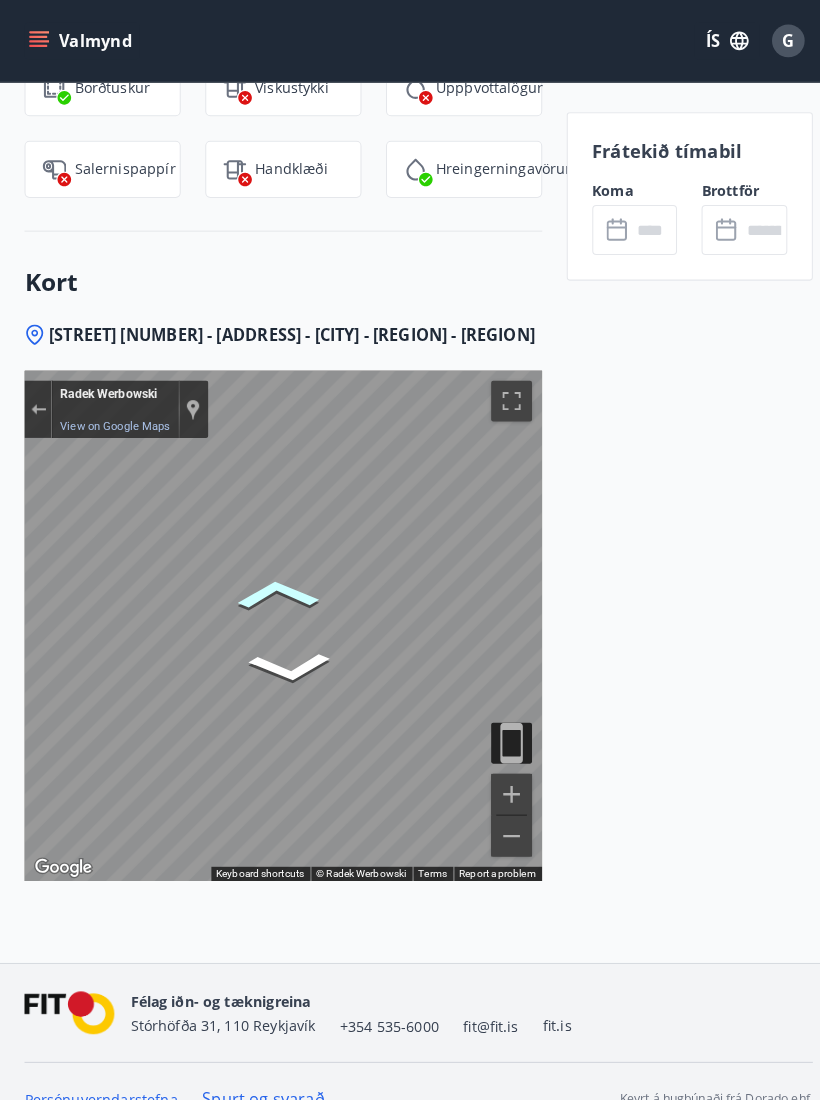 click 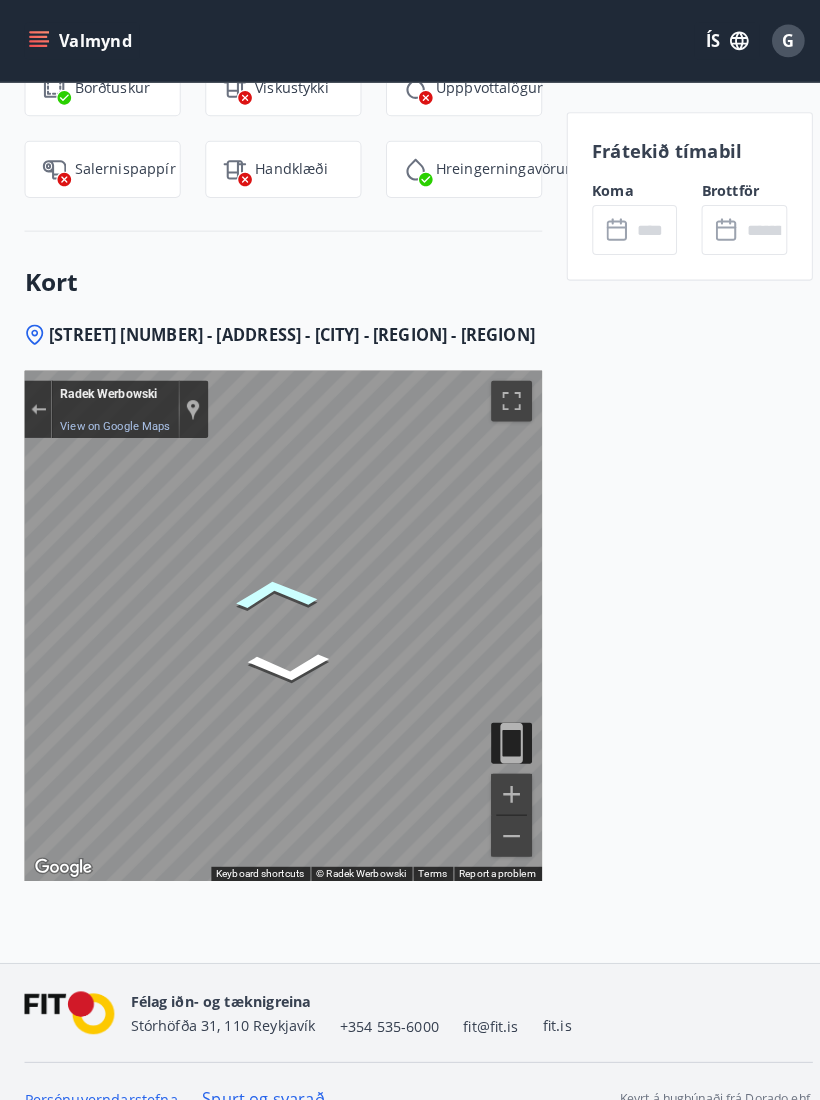 click 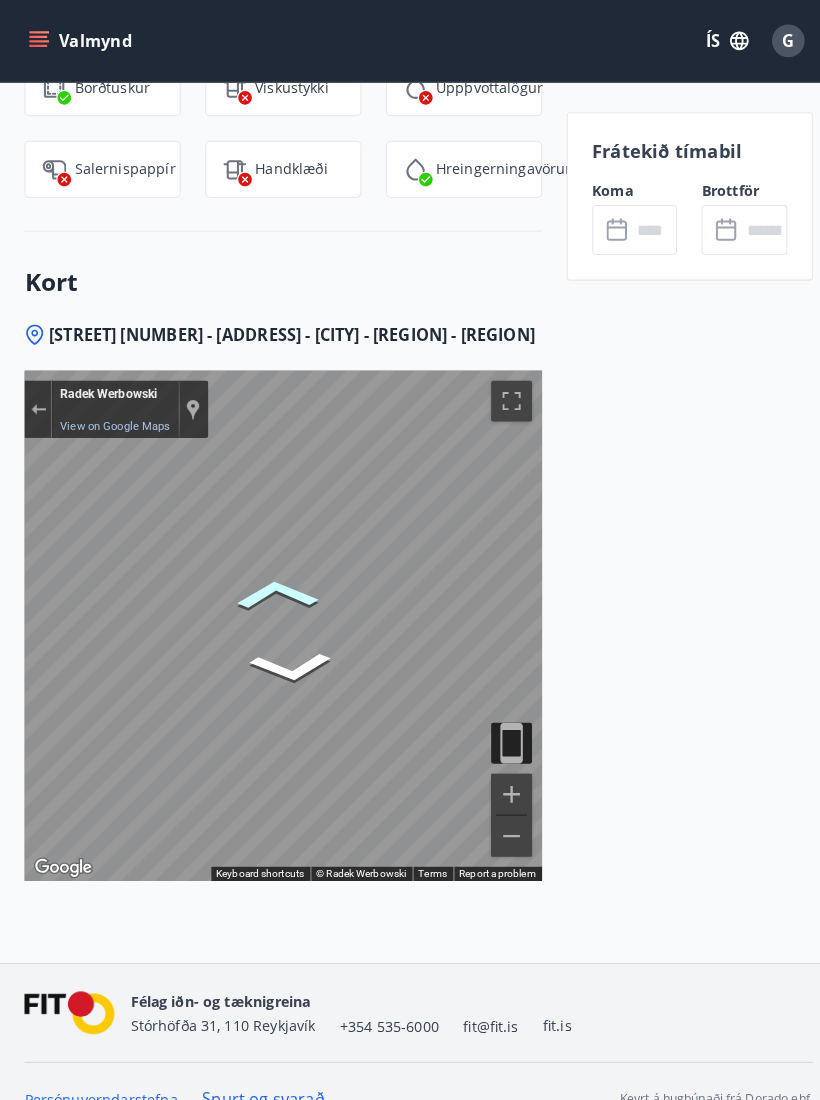 click 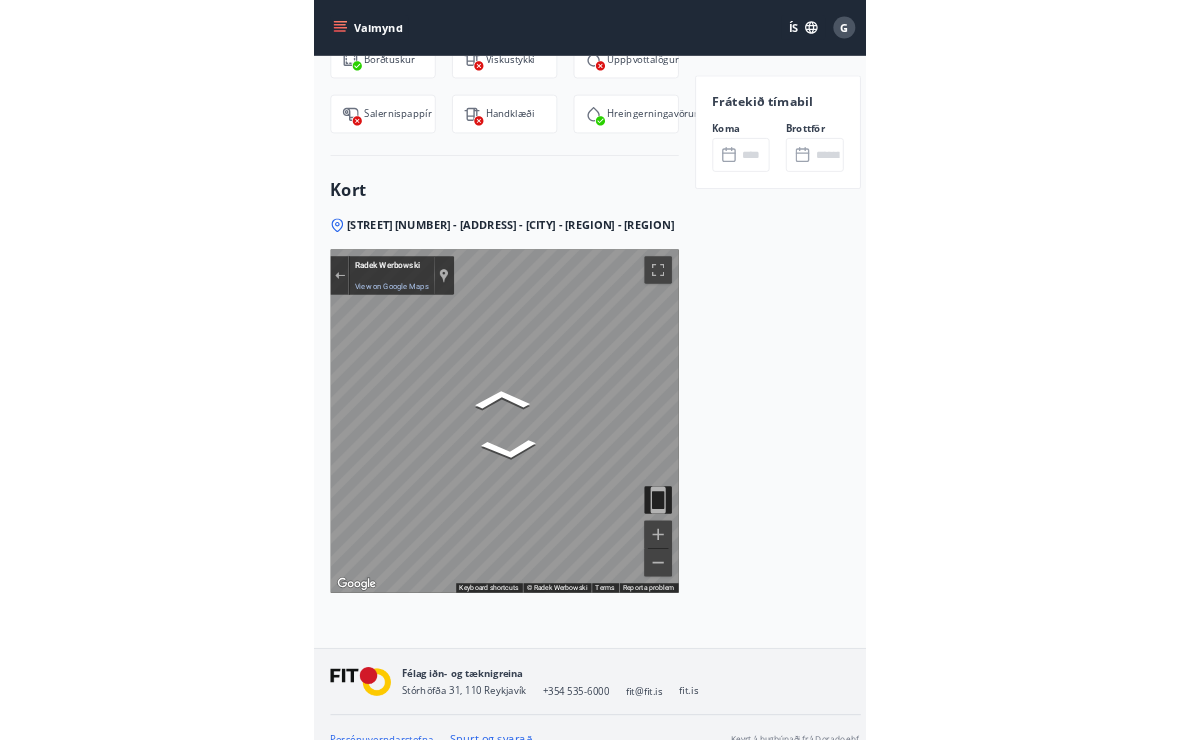 scroll, scrollTop: 2800, scrollLeft: 0, axis: vertical 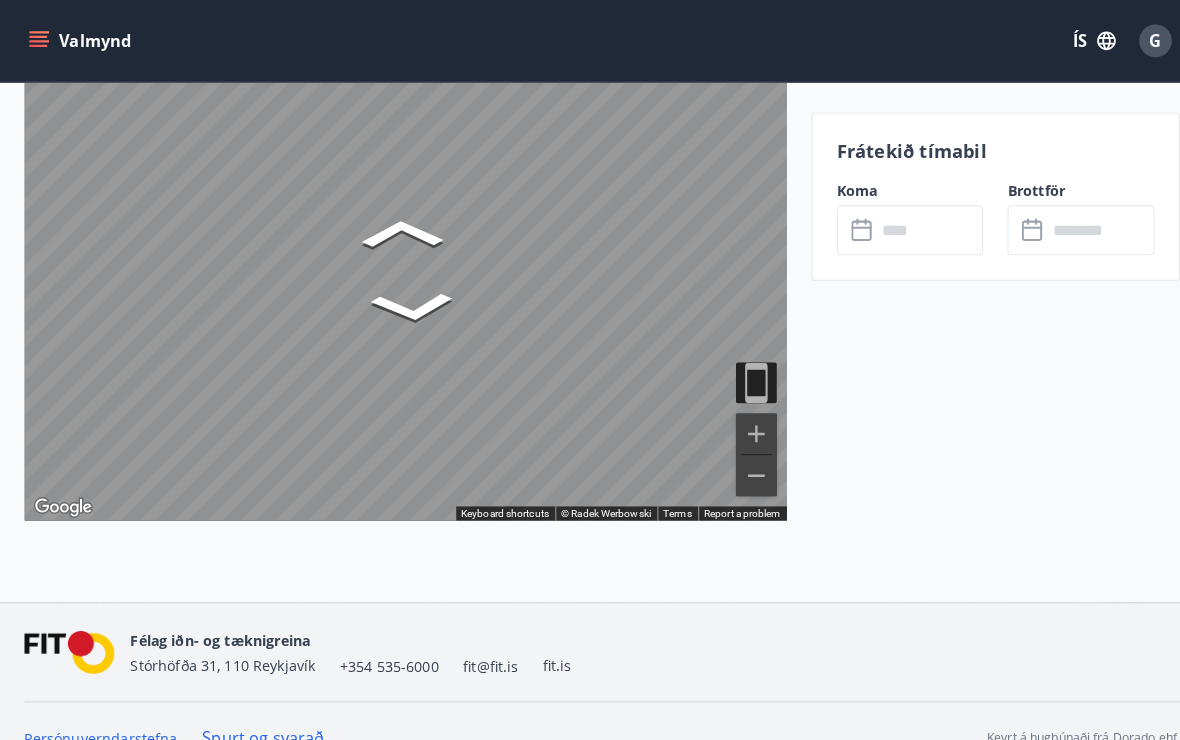 click 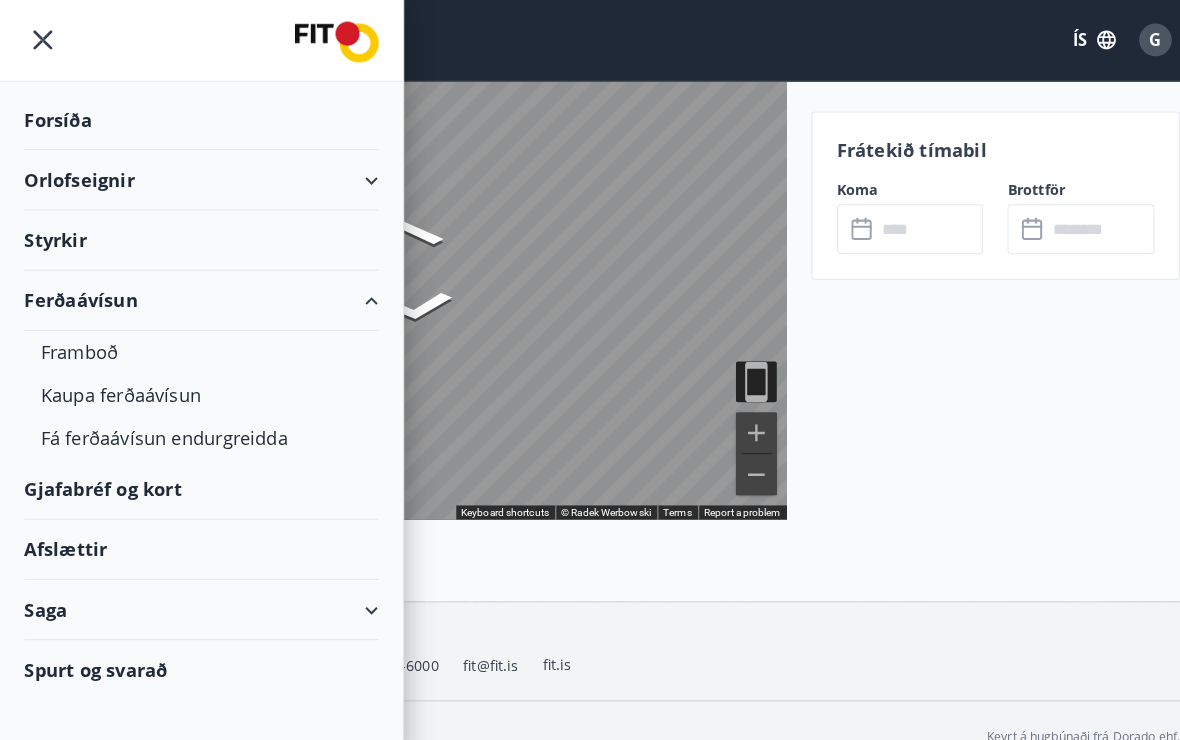 scroll, scrollTop: 2800, scrollLeft: 0, axis: vertical 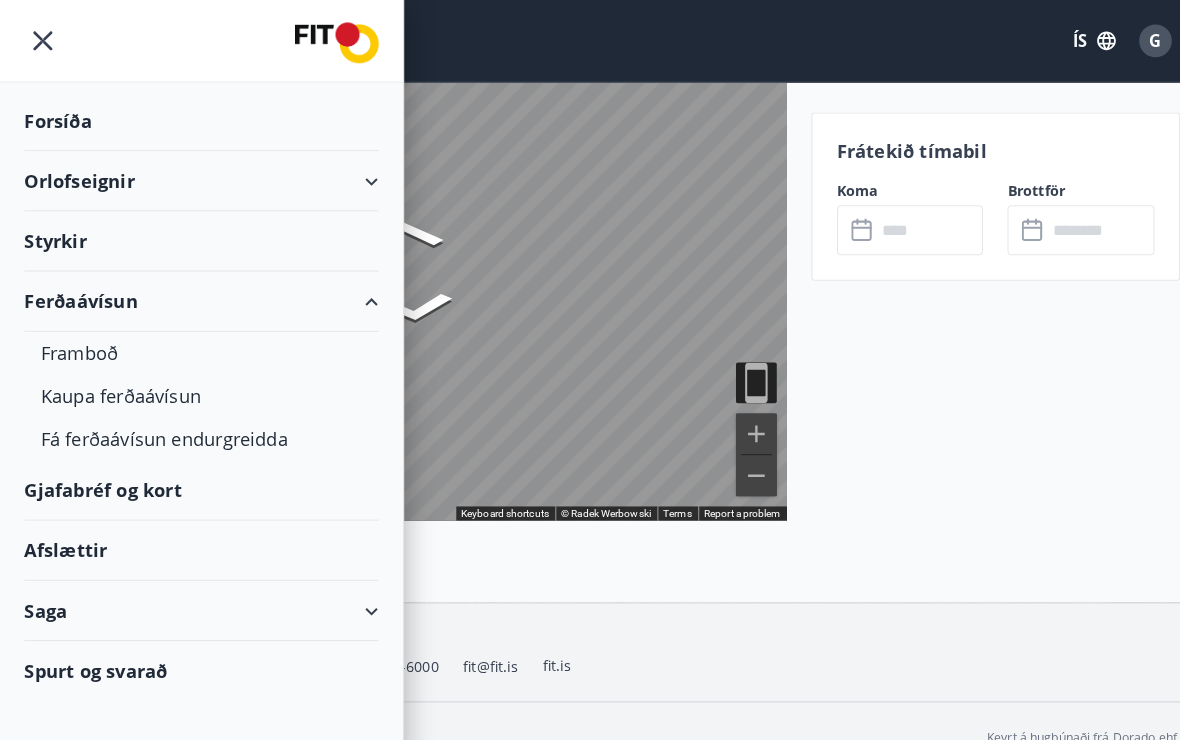 click 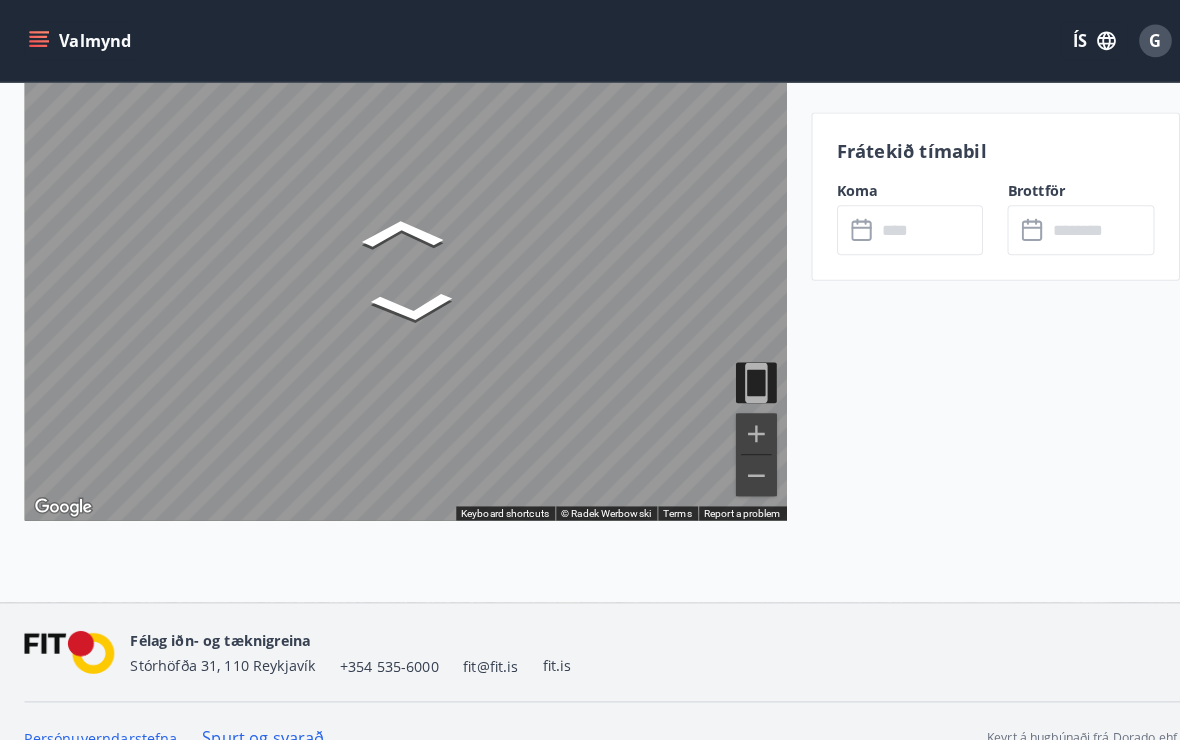 click on "Valmynd" at bounding box center (80, 40) 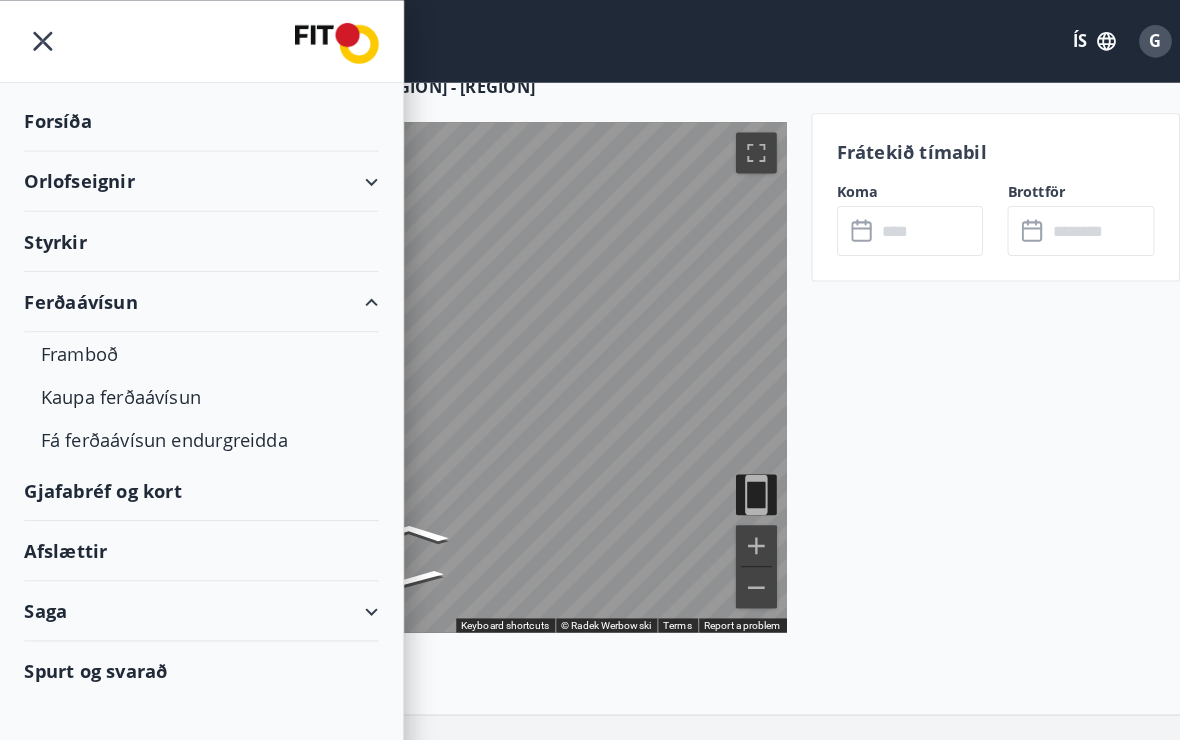 scroll, scrollTop: 2691, scrollLeft: 0, axis: vertical 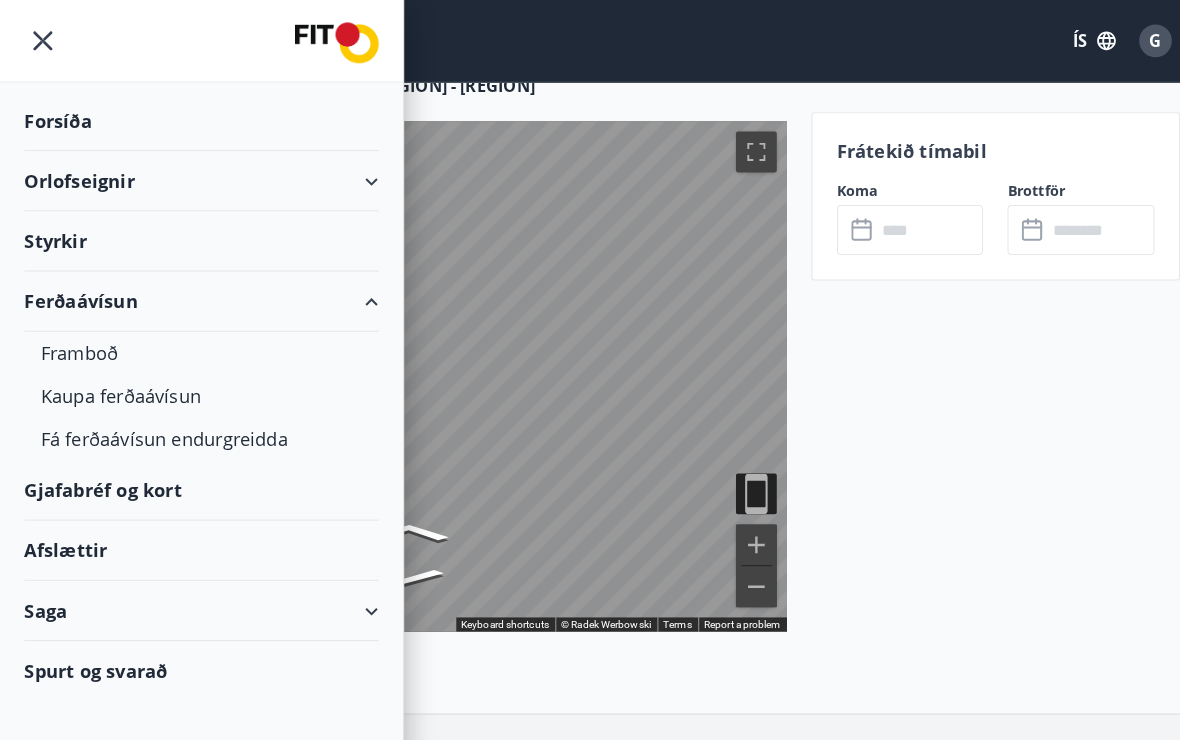 click on "Orlofseignir" at bounding box center (197, 177) 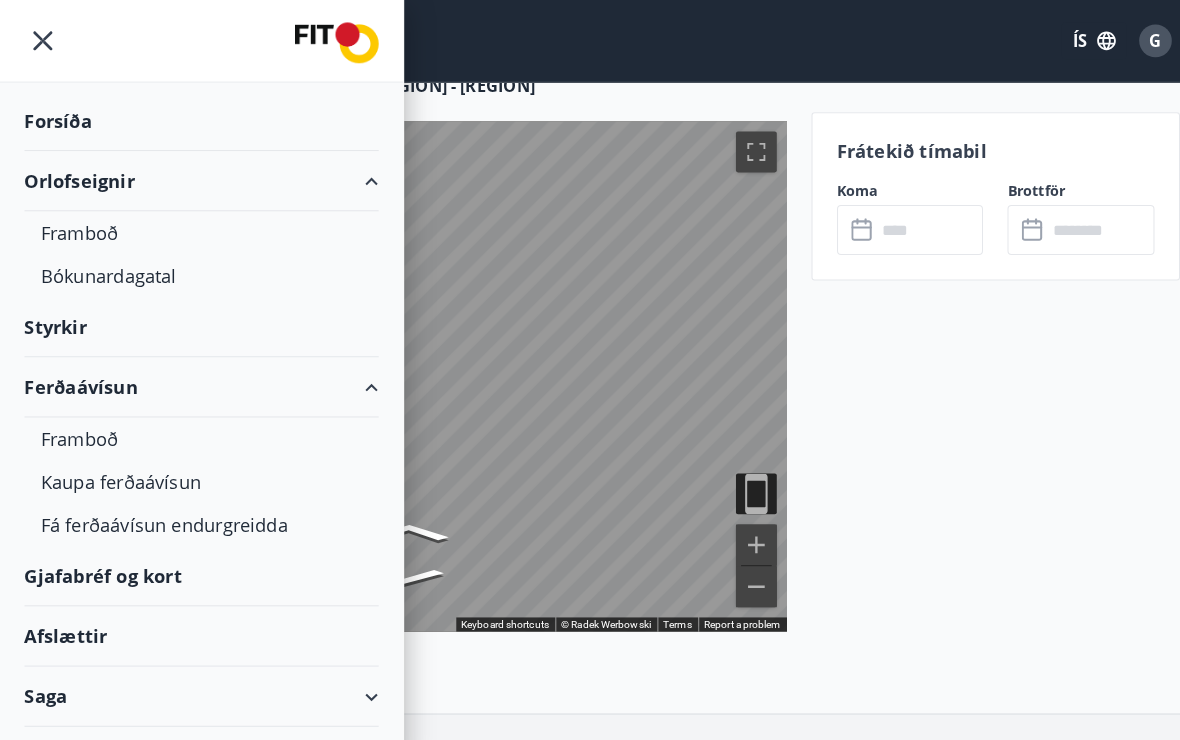 click on "Framboð" at bounding box center [197, 228] 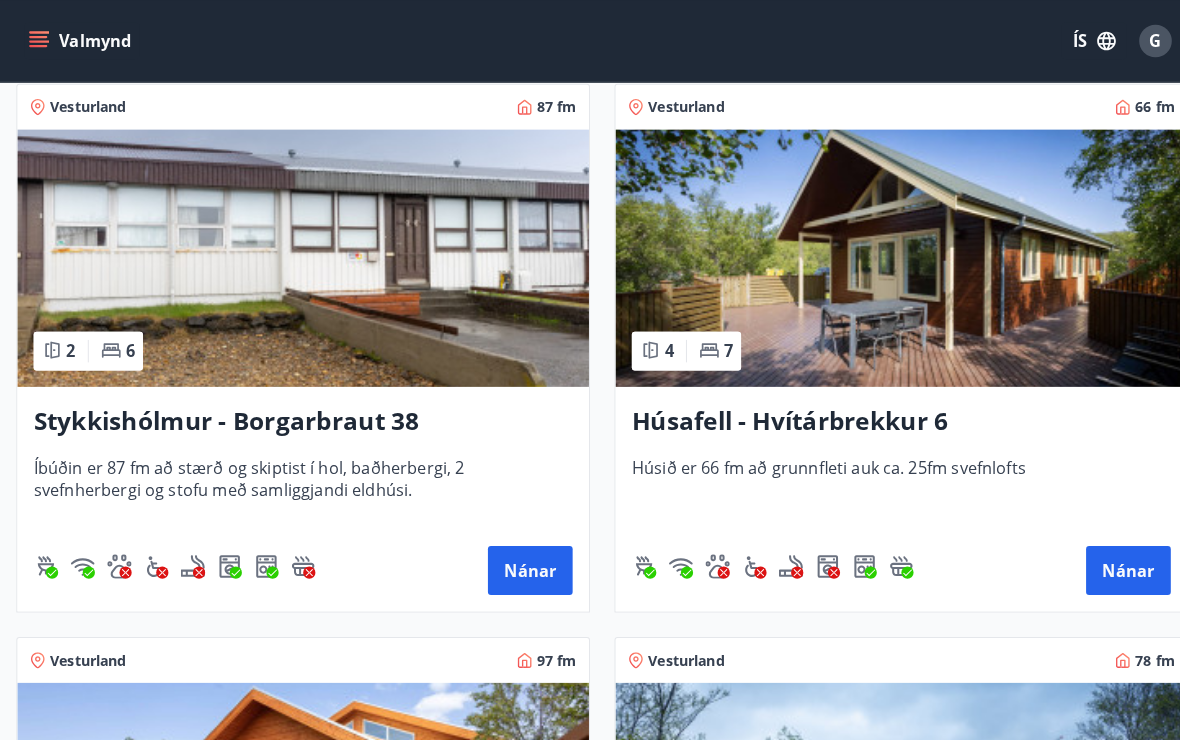 scroll, scrollTop: 1420, scrollLeft: 0, axis: vertical 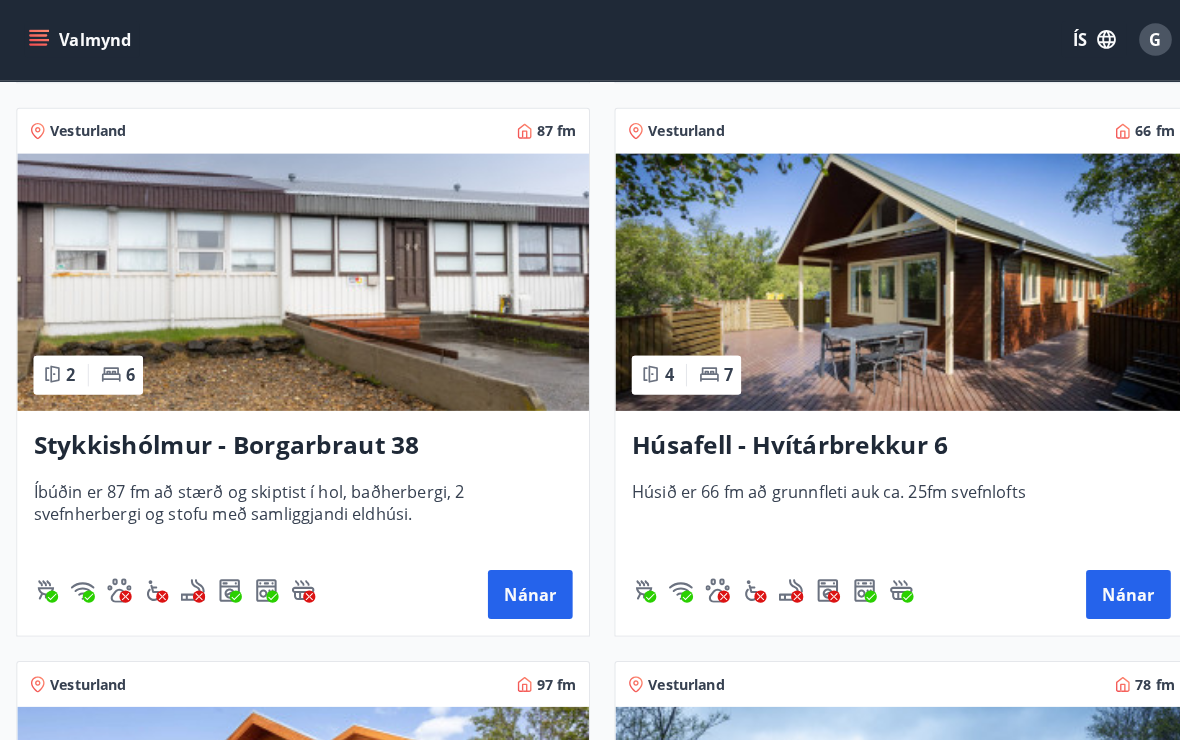 click at bounding box center [297, 278] 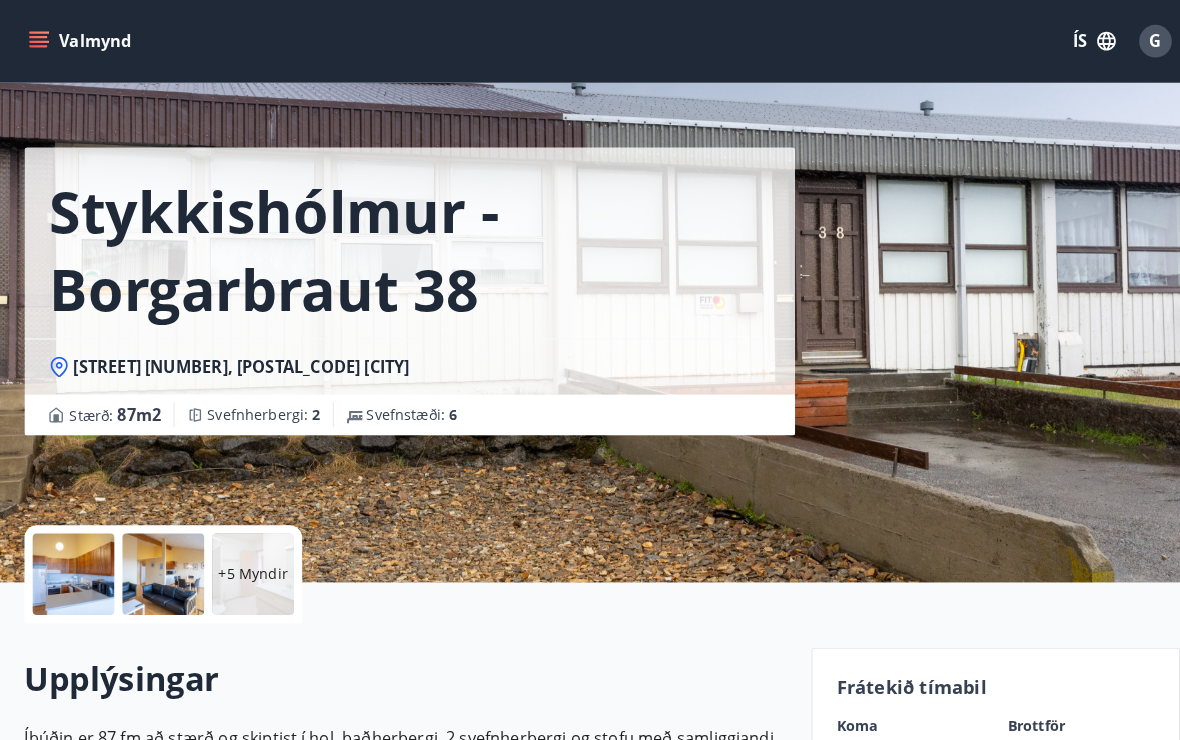 scroll, scrollTop: 0, scrollLeft: 0, axis: both 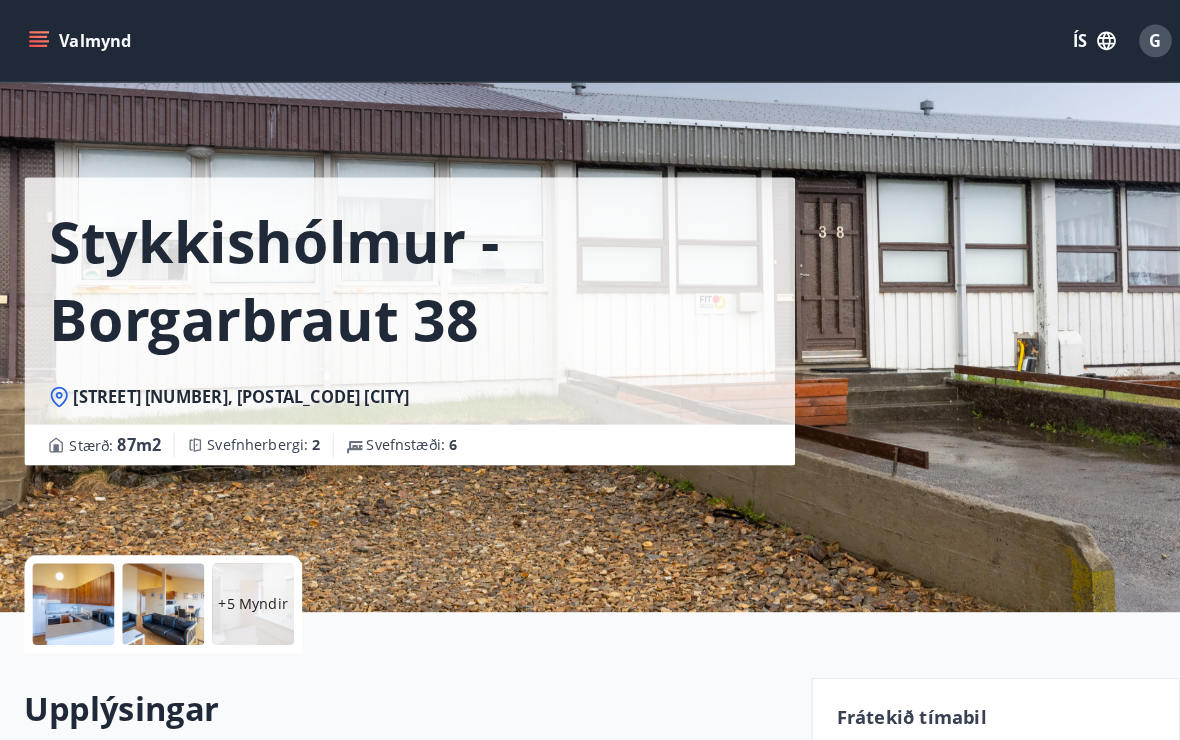 click at bounding box center (72, 592) 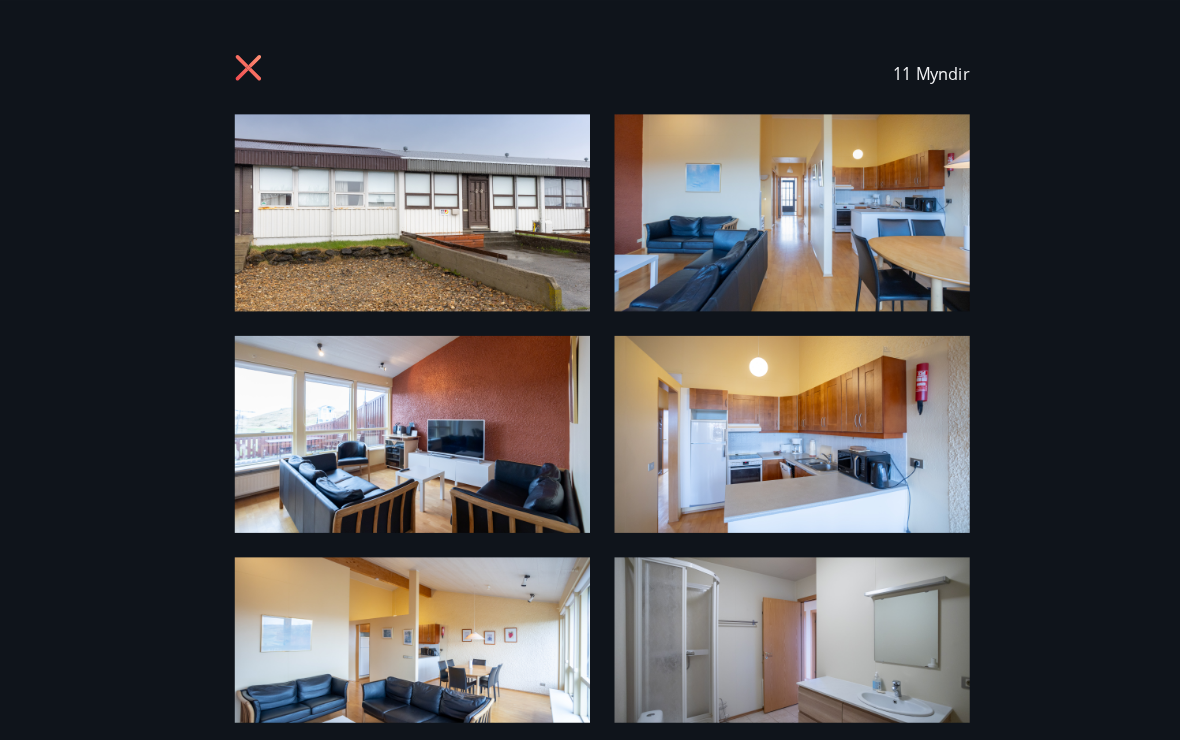 scroll, scrollTop: 505, scrollLeft: 0, axis: vertical 